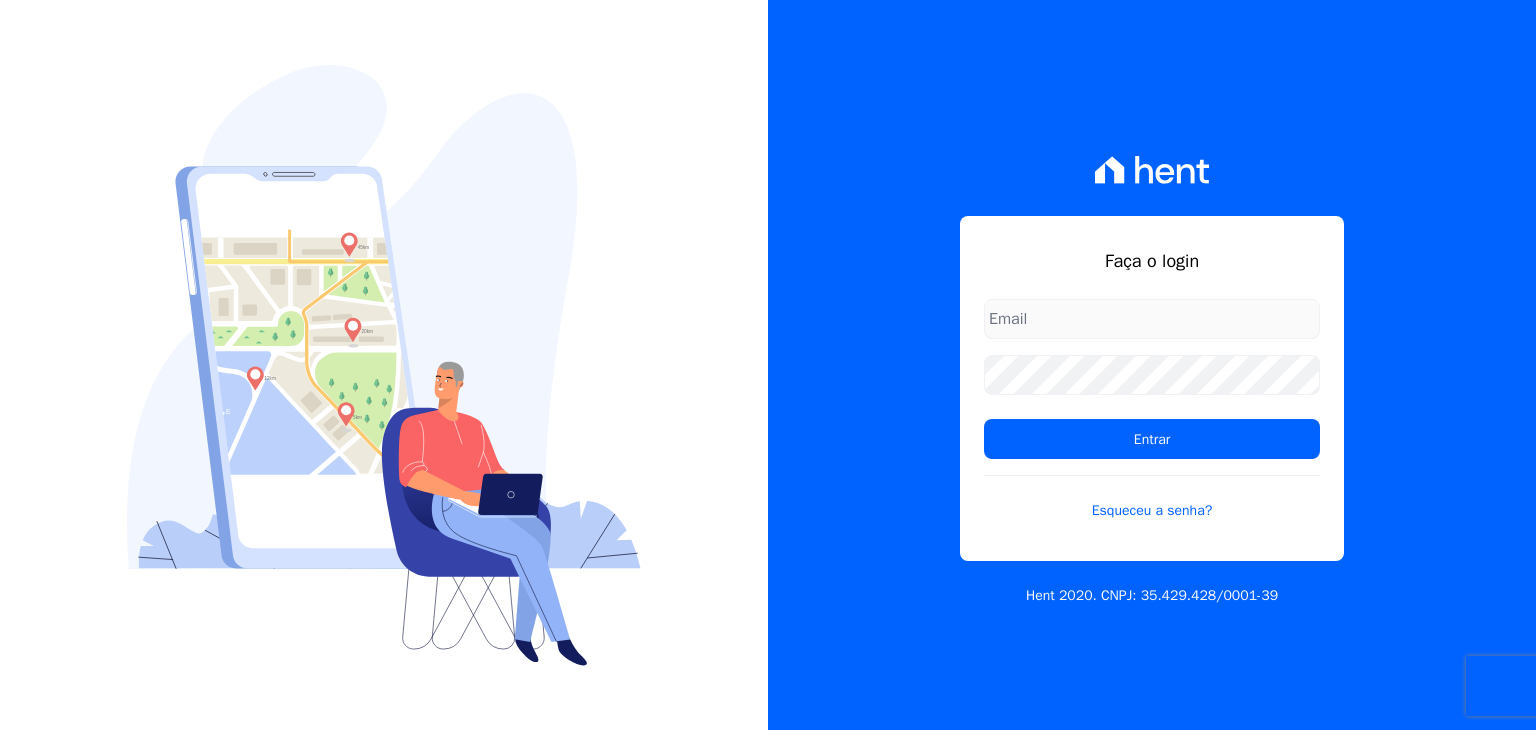 scroll, scrollTop: 0, scrollLeft: 0, axis: both 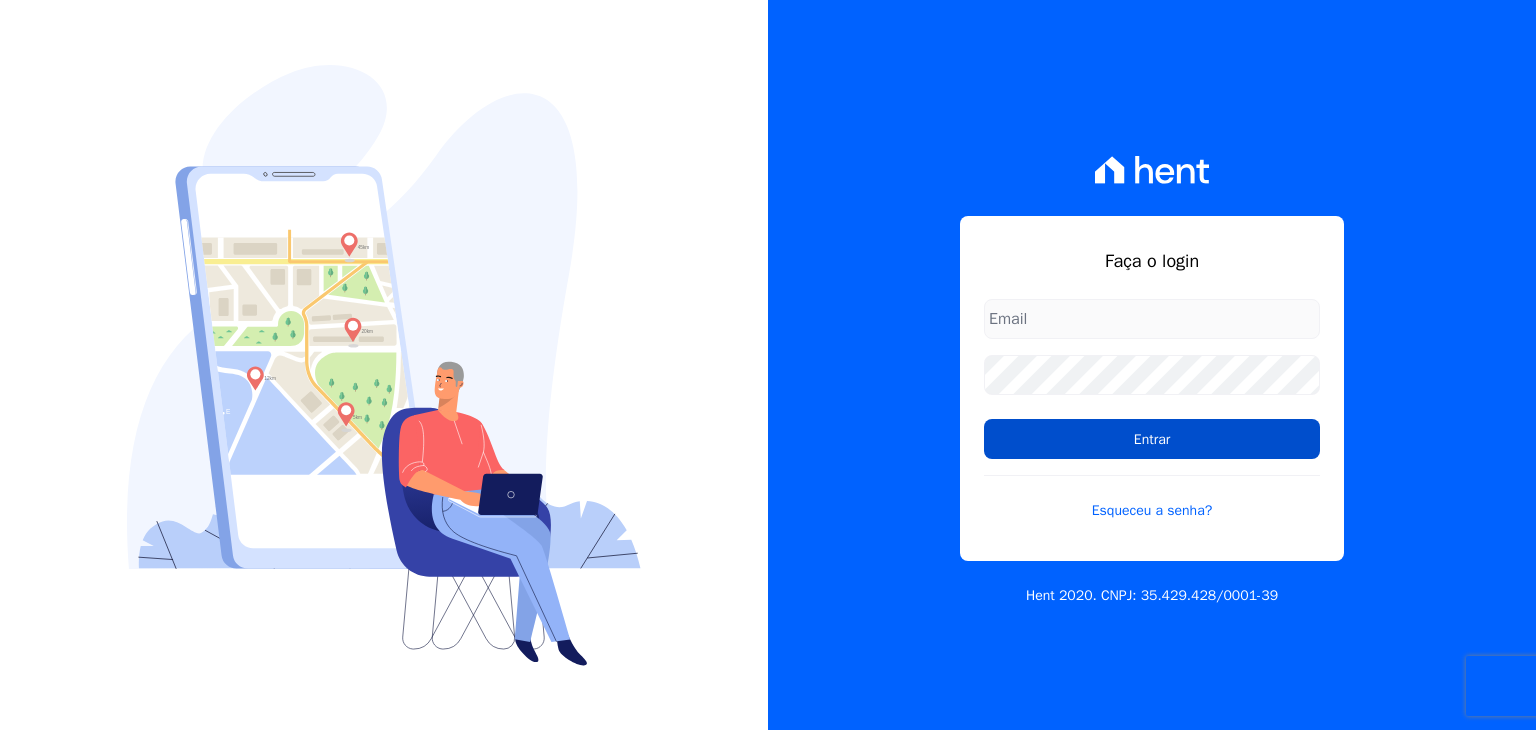 type on "[USERNAME]@[DOMAIN].com.br" 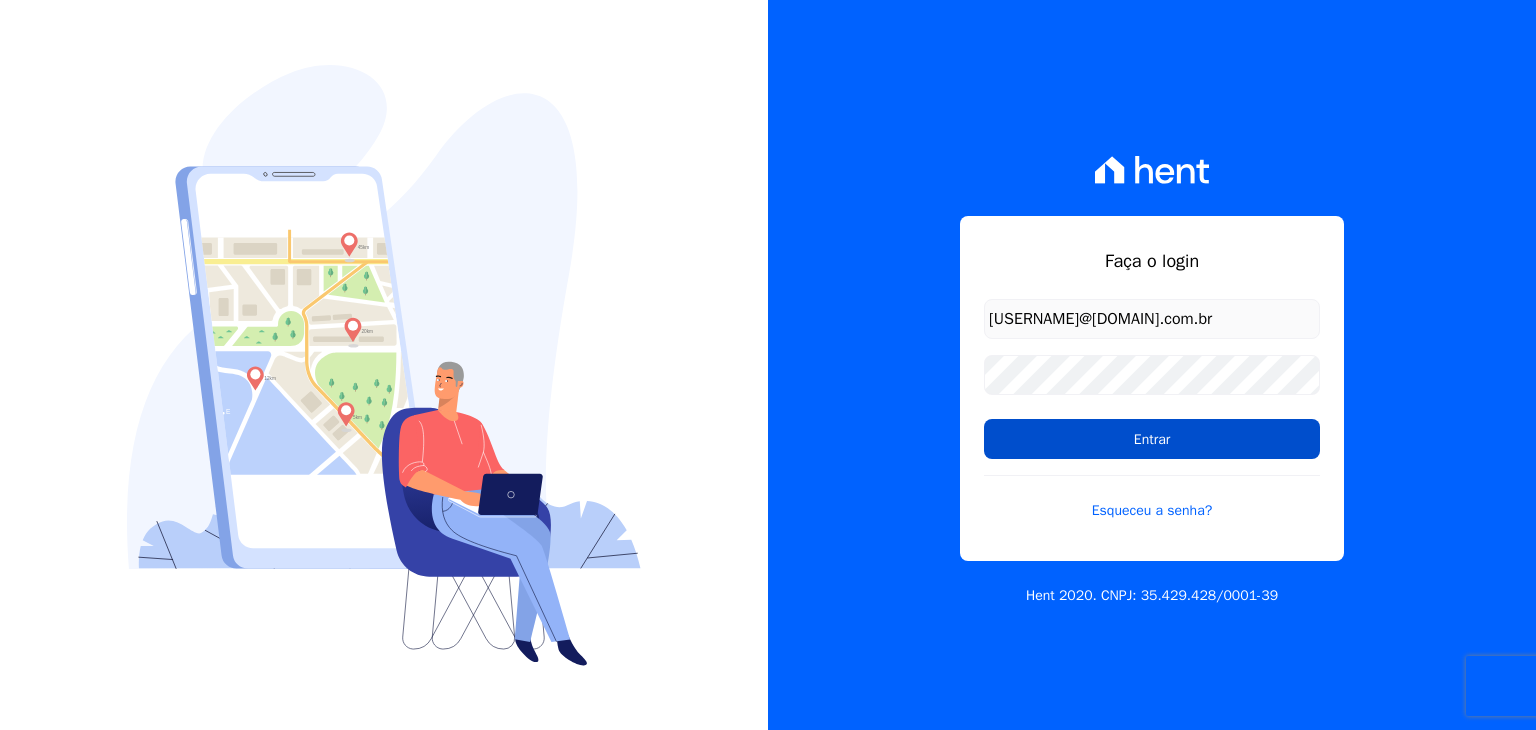 click on "Entrar" at bounding box center [1152, 439] 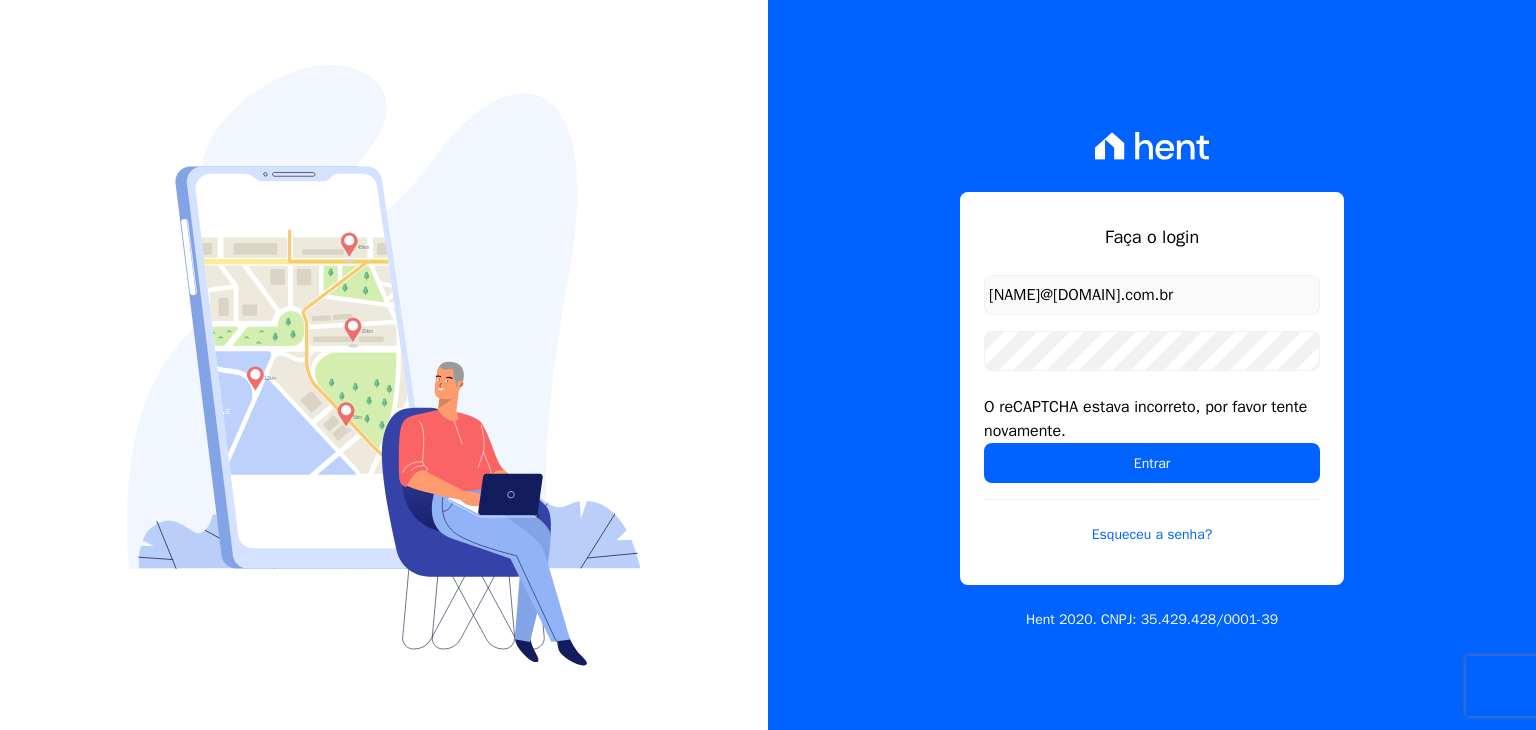 scroll, scrollTop: 0, scrollLeft: 0, axis: both 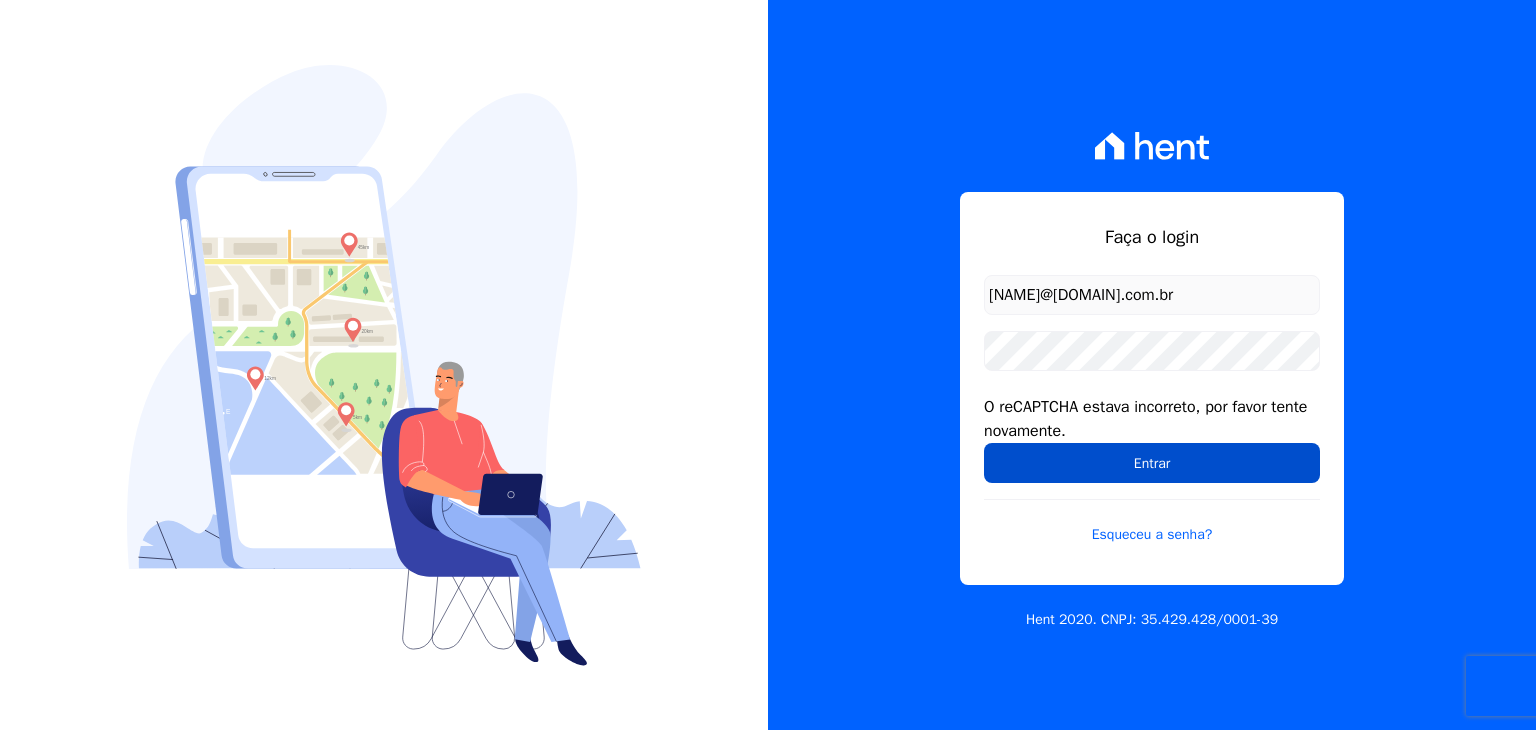 click on "Entrar" at bounding box center (1152, 463) 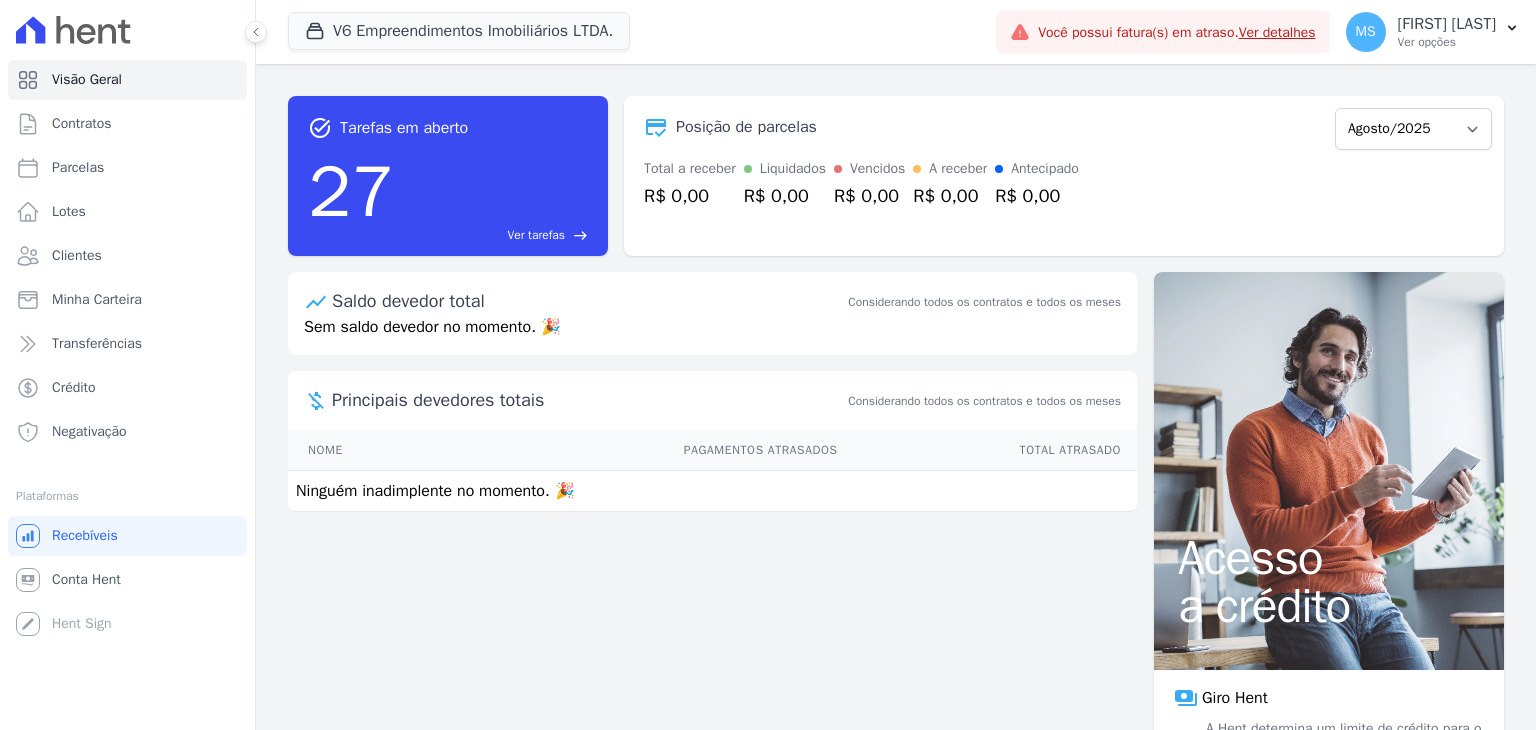 scroll, scrollTop: 0, scrollLeft: 0, axis: both 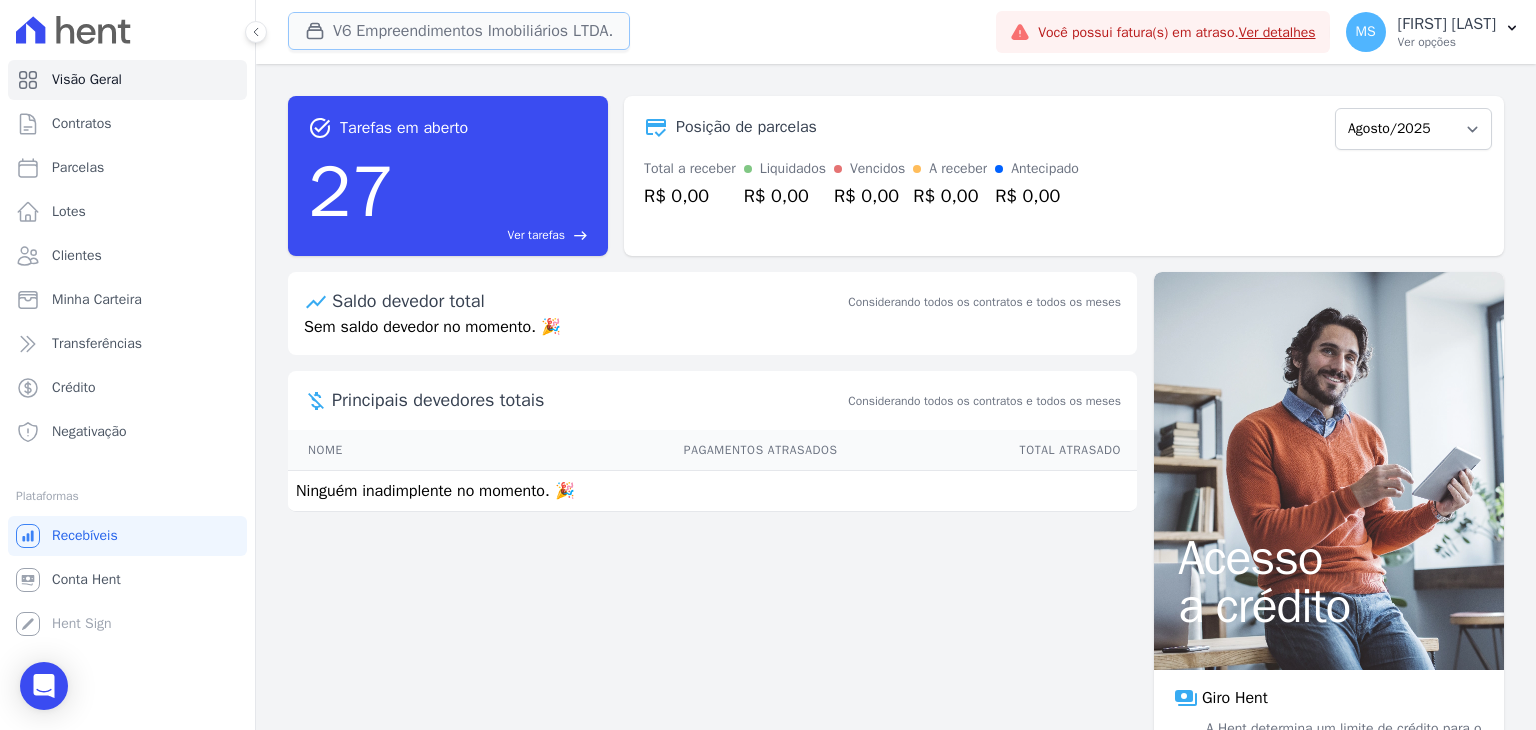 click on "V6 Empreendimentos Imobiliários LTDA." at bounding box center (459, 31) 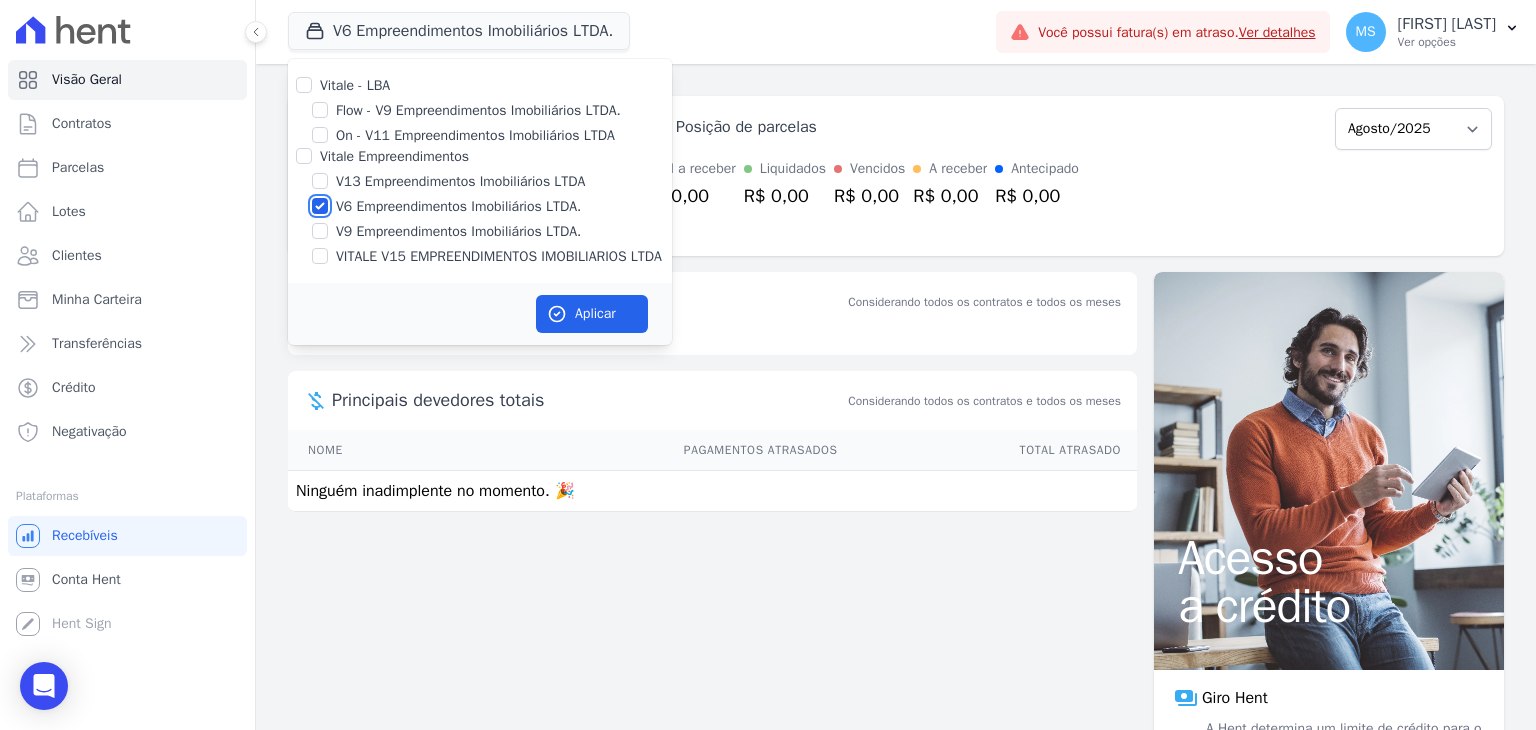 drag, startPoint x: 320, startPoint y: 208, endPoint x: 327, endPoint y: 219, distance: 13.038404 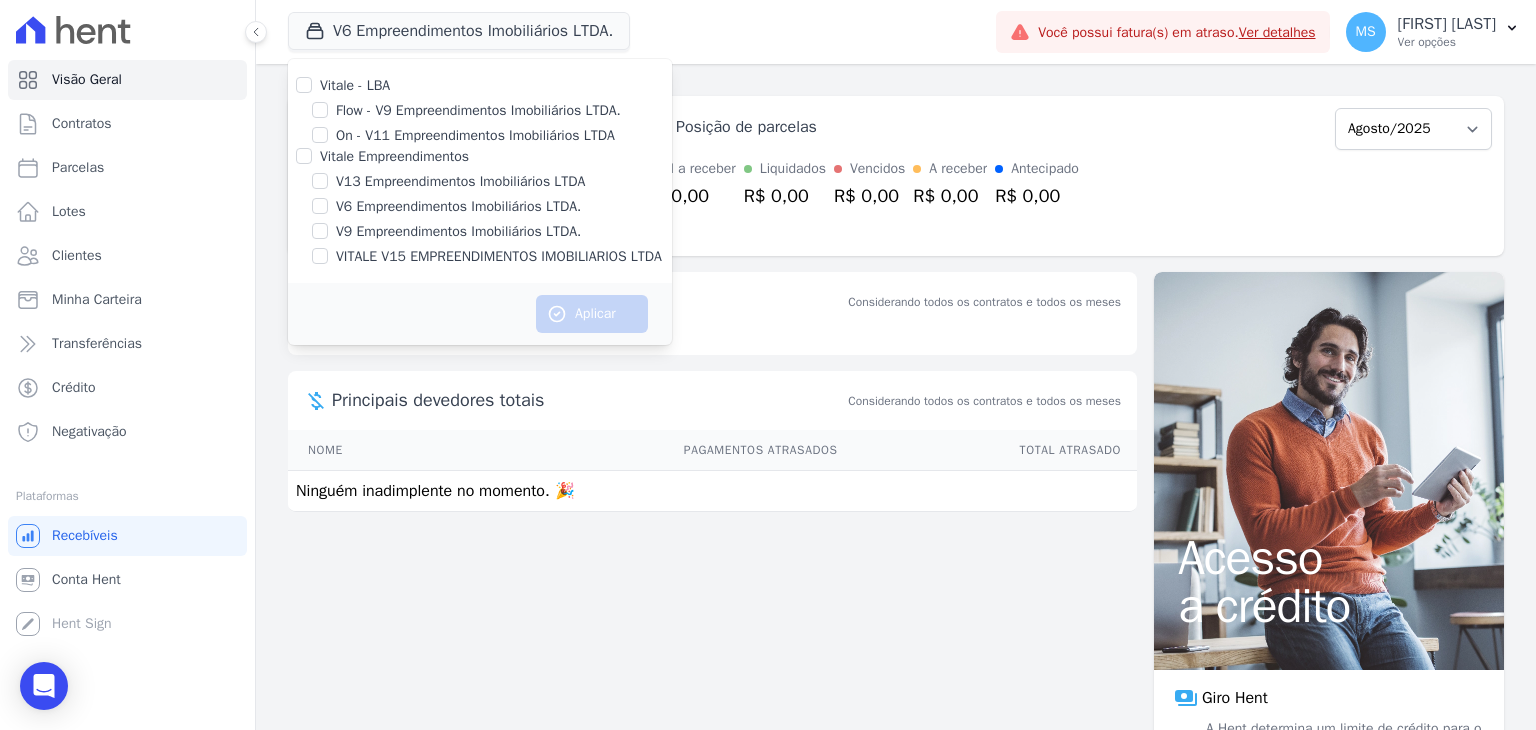 click at bounding box center (320, 181) 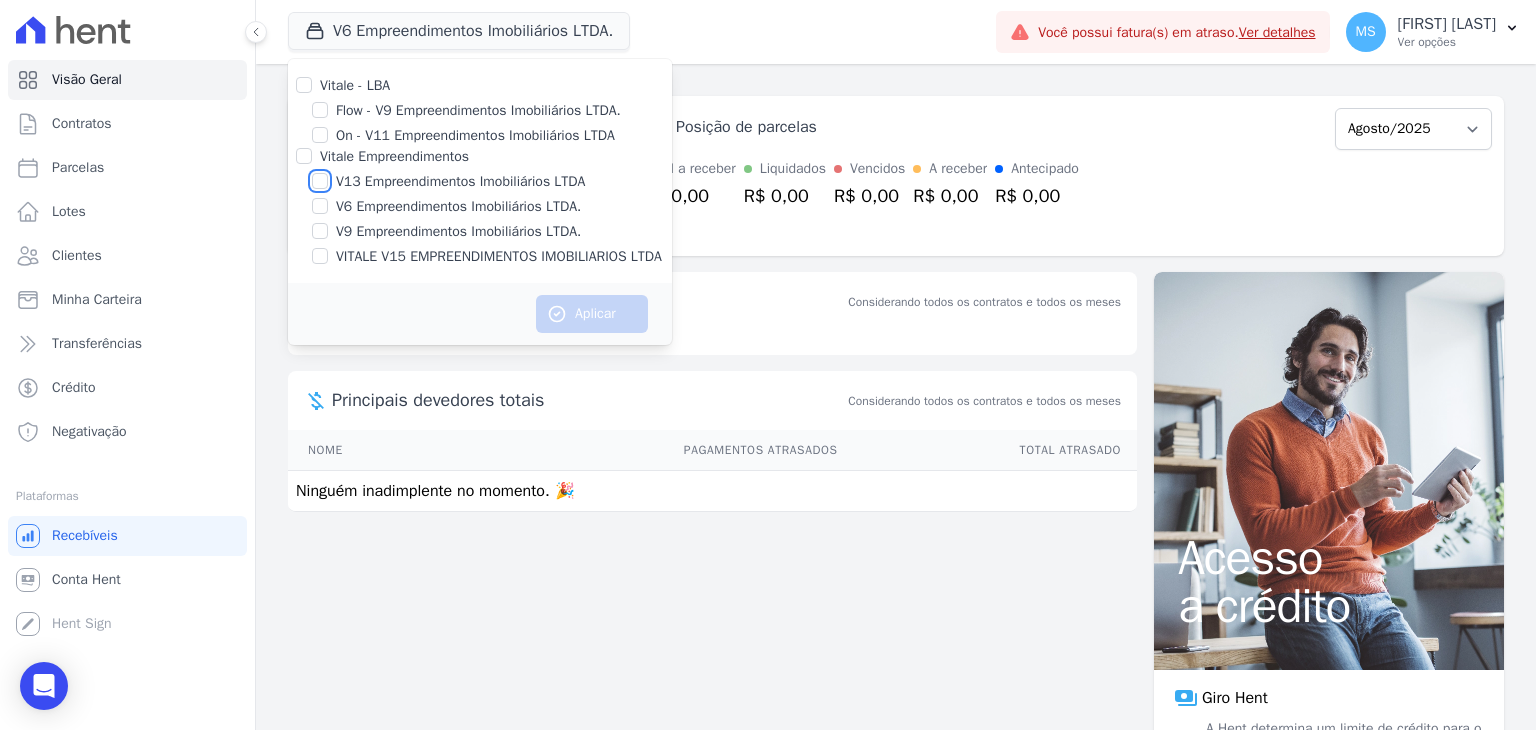 drag, startPoint x: 325, startPoint y: 178, endPoint x: 547, endPoint y: 289, distance: 248.20355 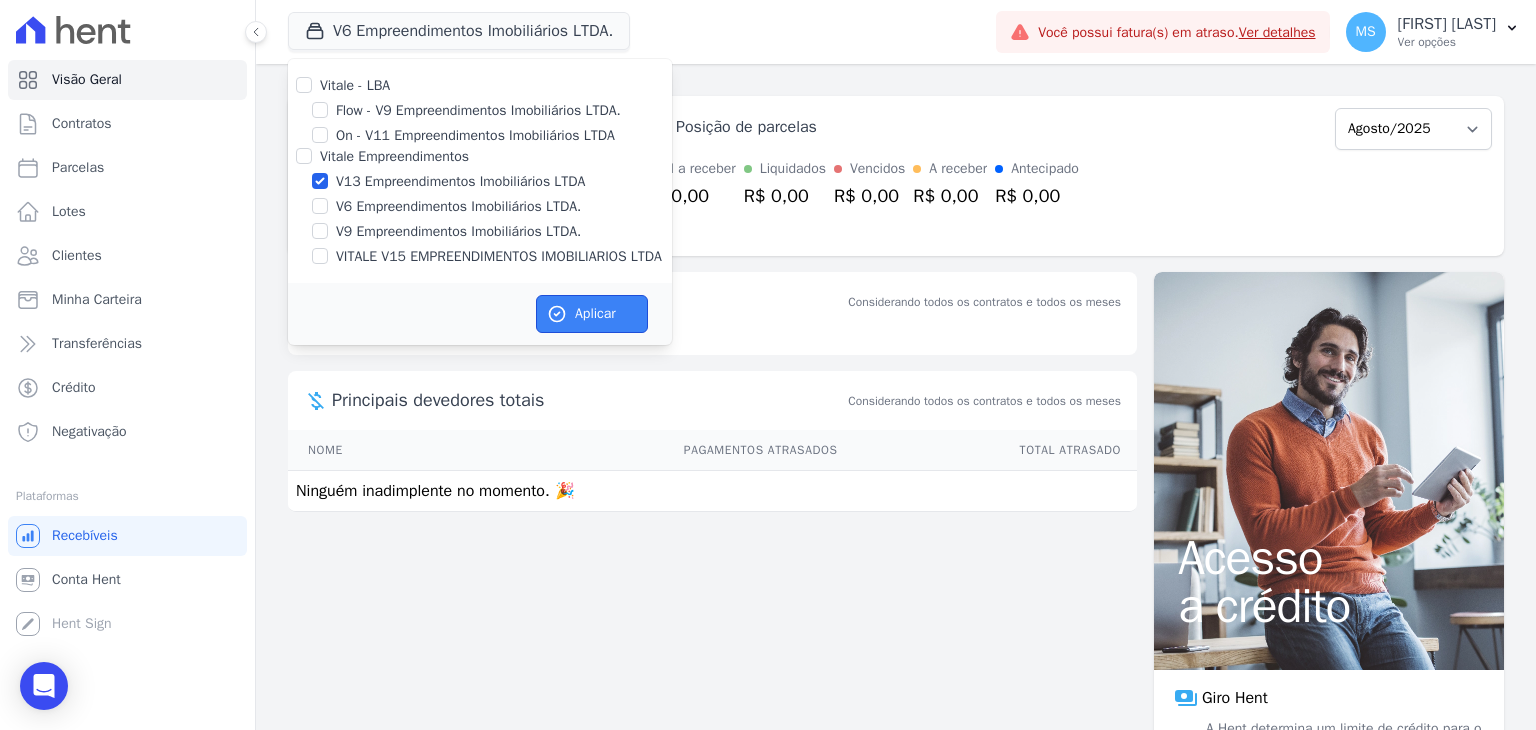 click on "Aplicar" at bounding box center [592, 314] 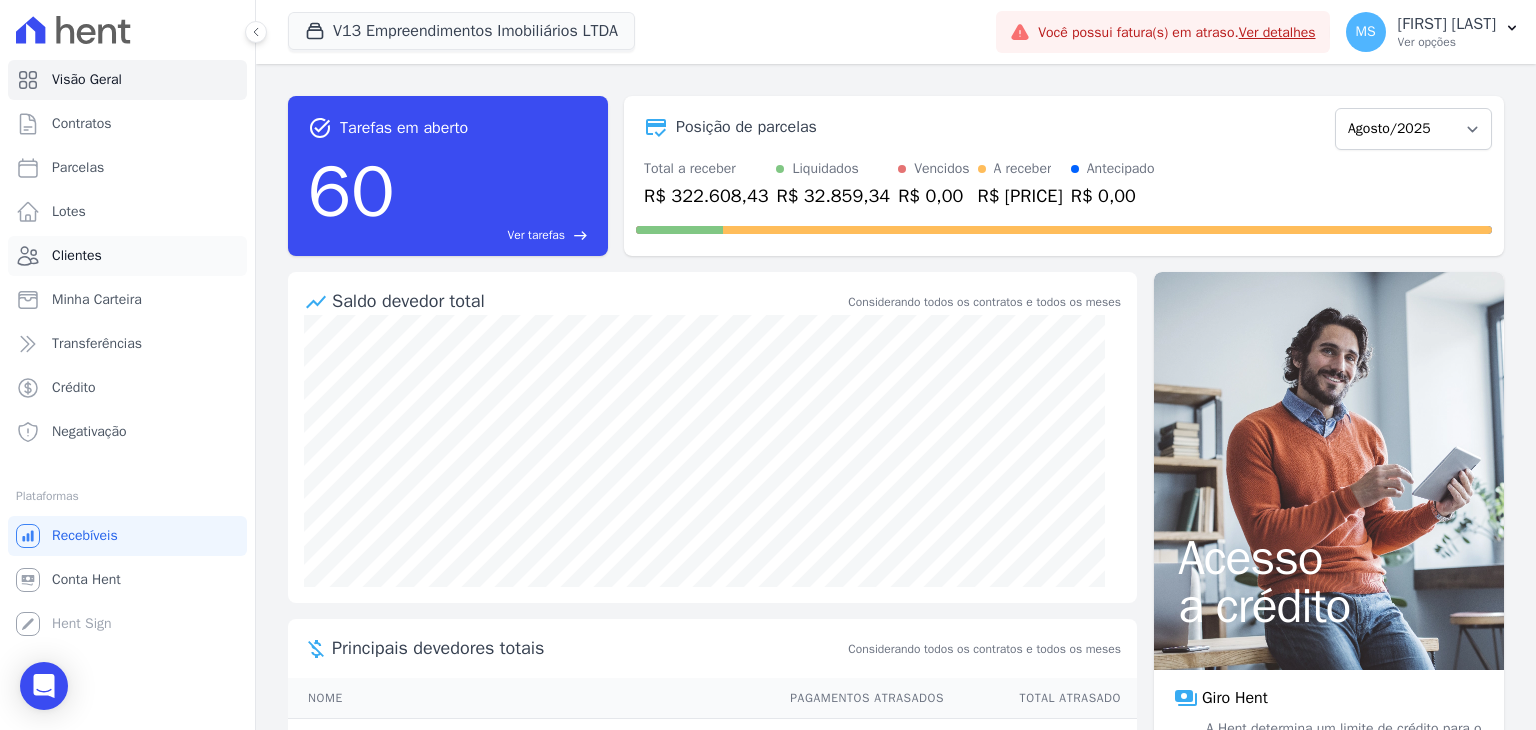 click on "Clientes" at bounding box center [77, 256] 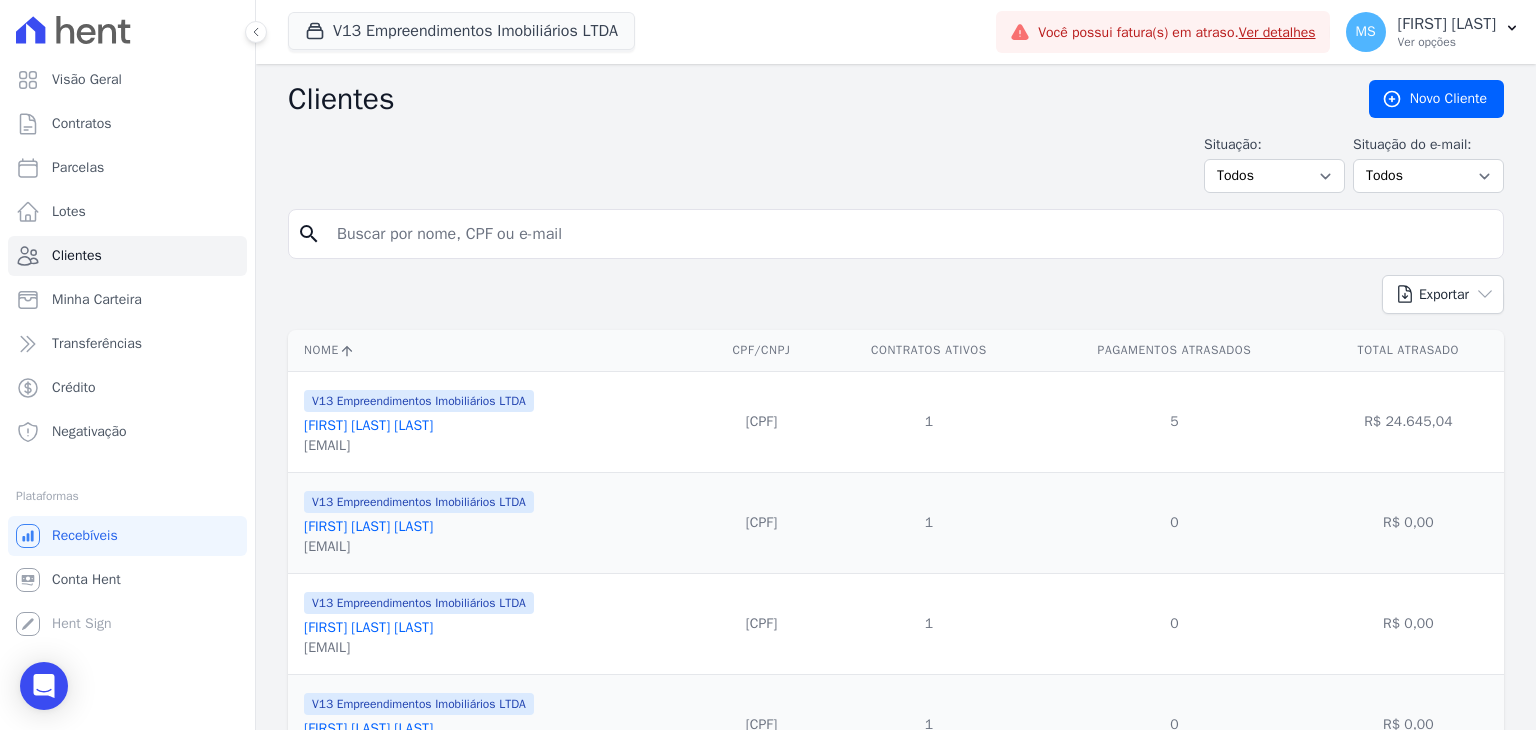 click at bounding box center (910, 234) 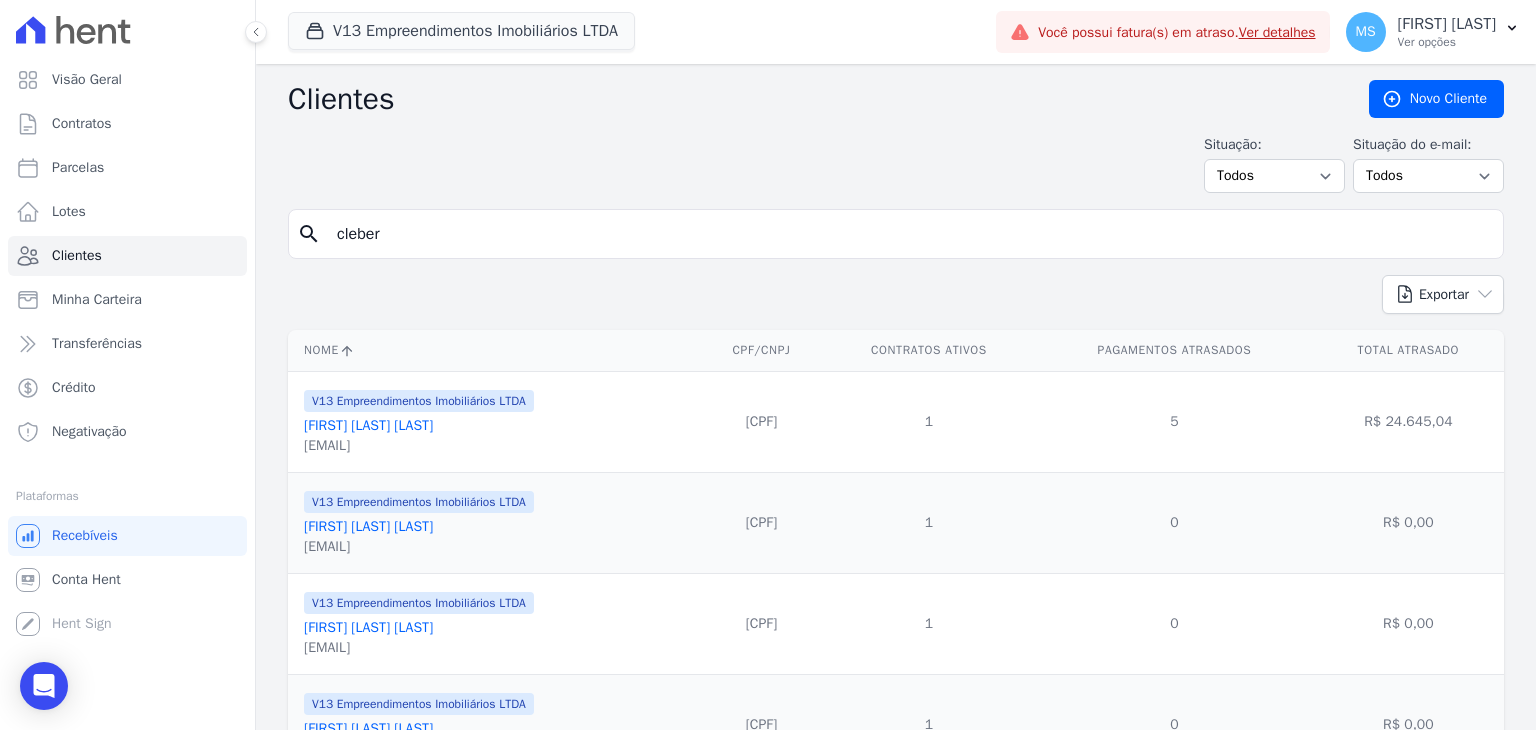 type on "[FIRST]" 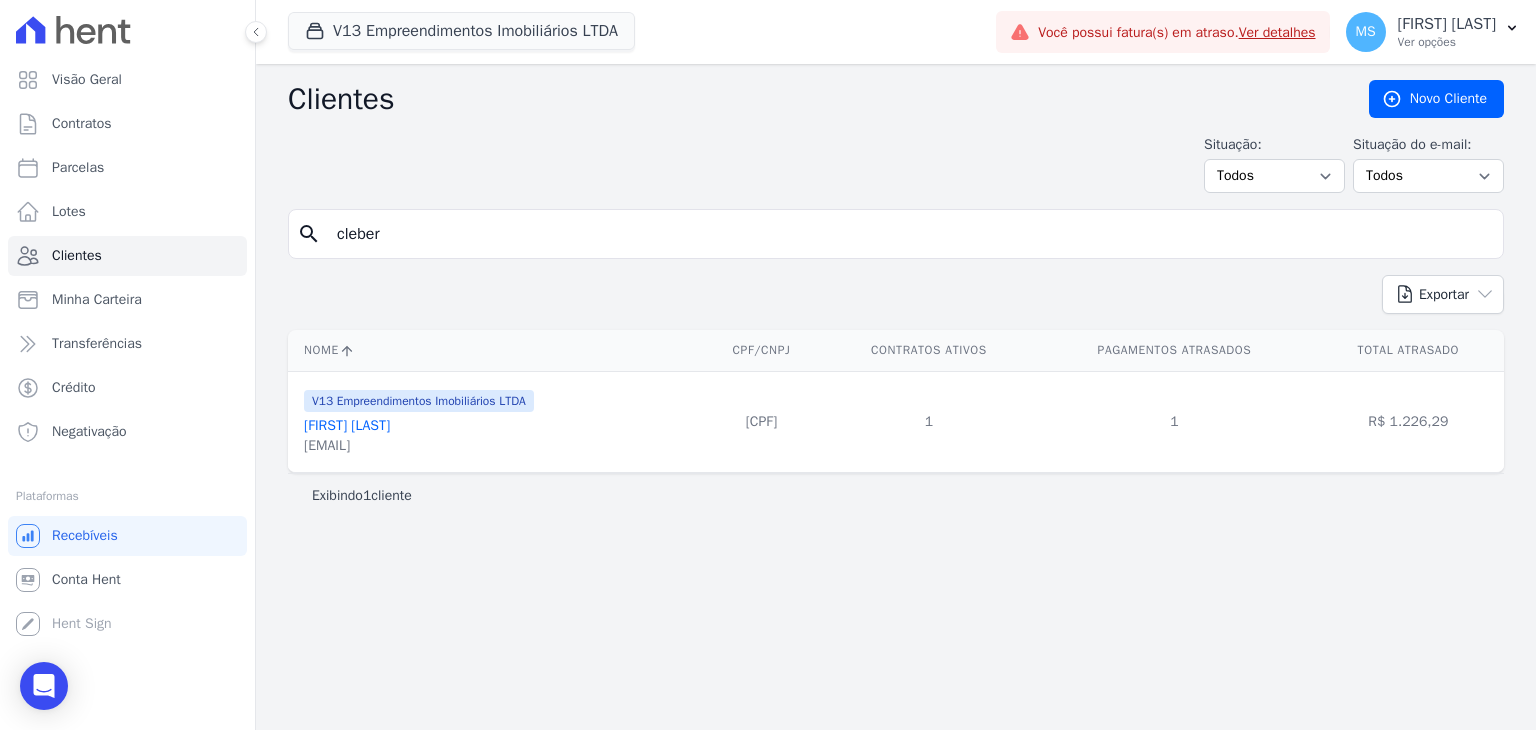 click on "[FIRST] [LAST]" at bounding box center [347, 425] 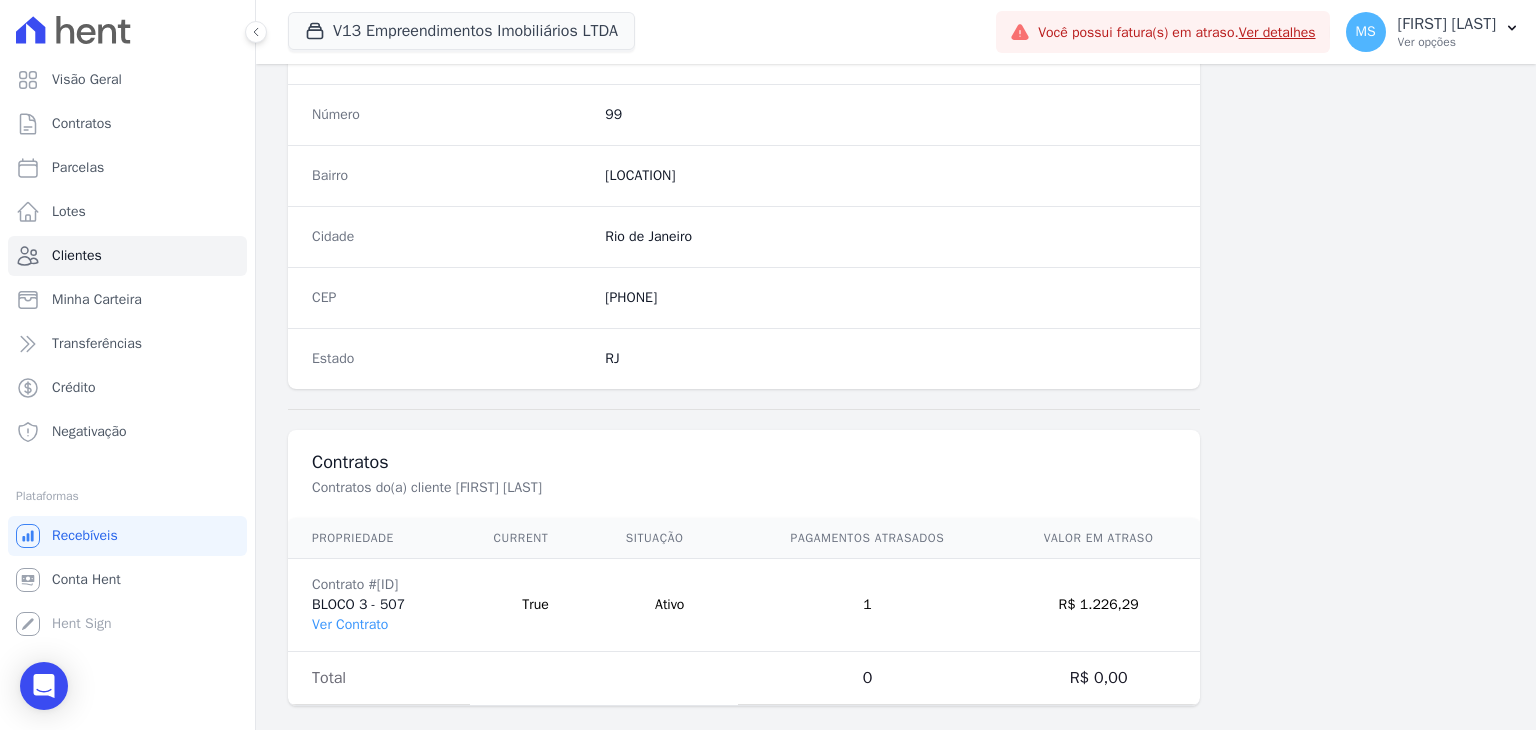 scroll, scrollTop: 1135, scrollLeft: 0, axis: vertical 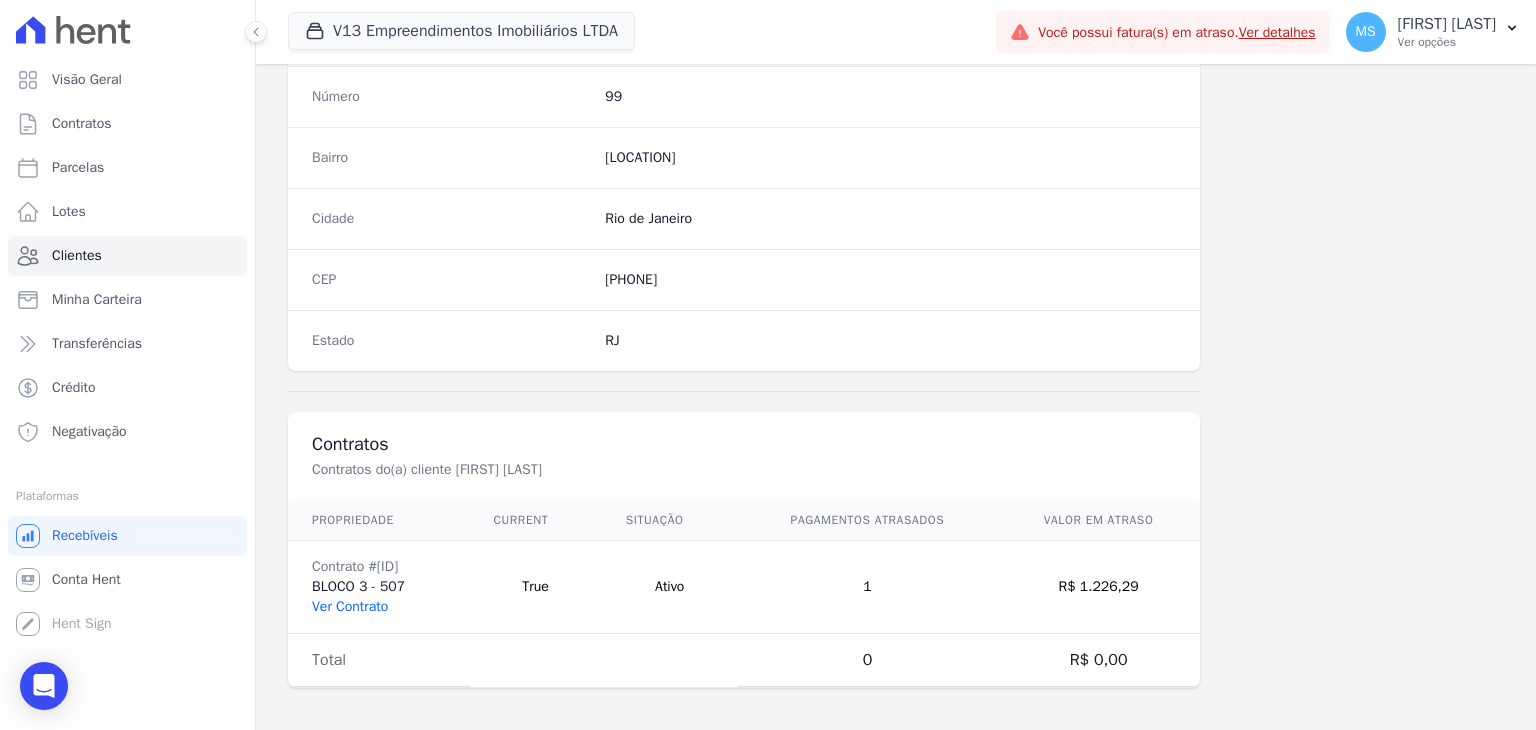 click on "Ver Contrato" at bounding box center (350, 606) 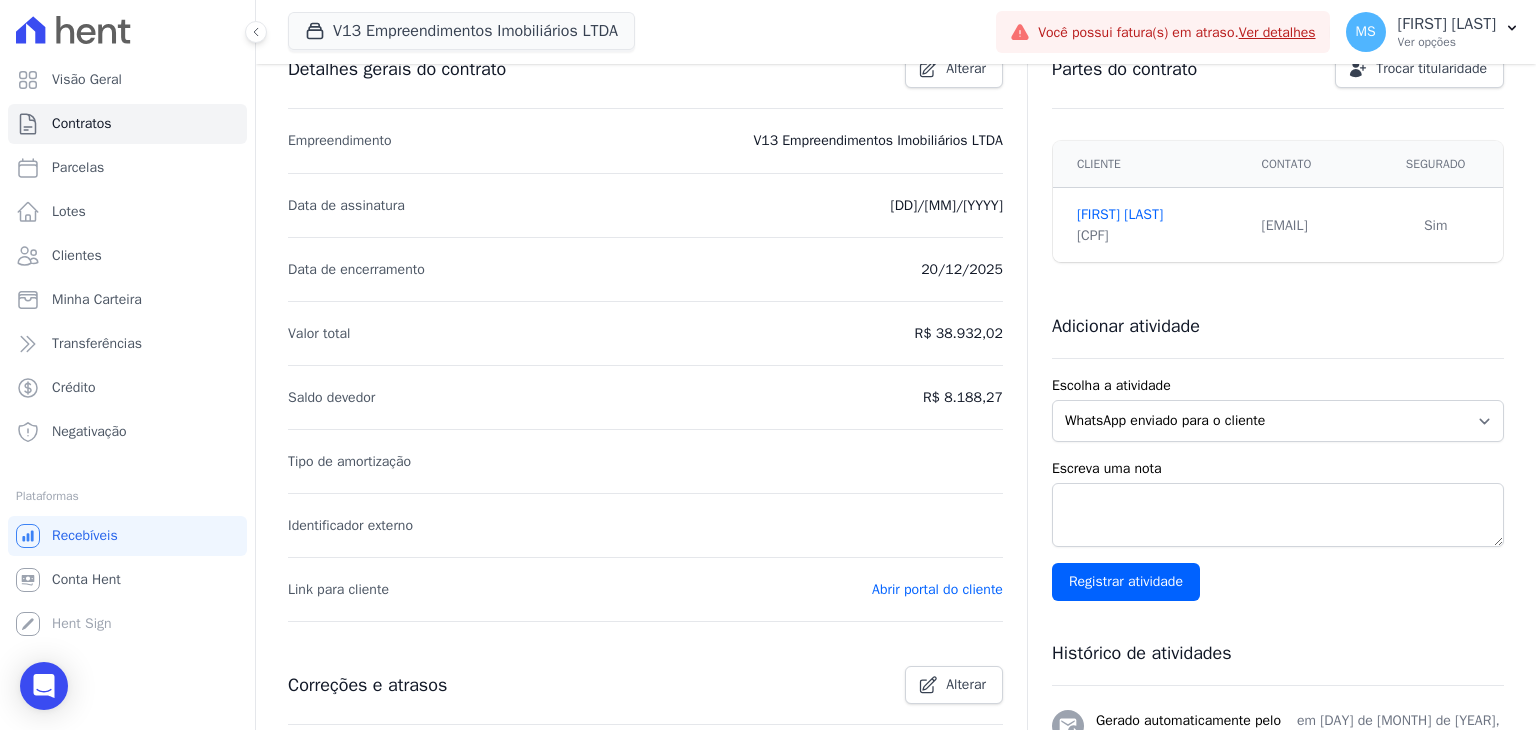 scroll, scrollTop: 0, scrollLeft: 0, axis: both 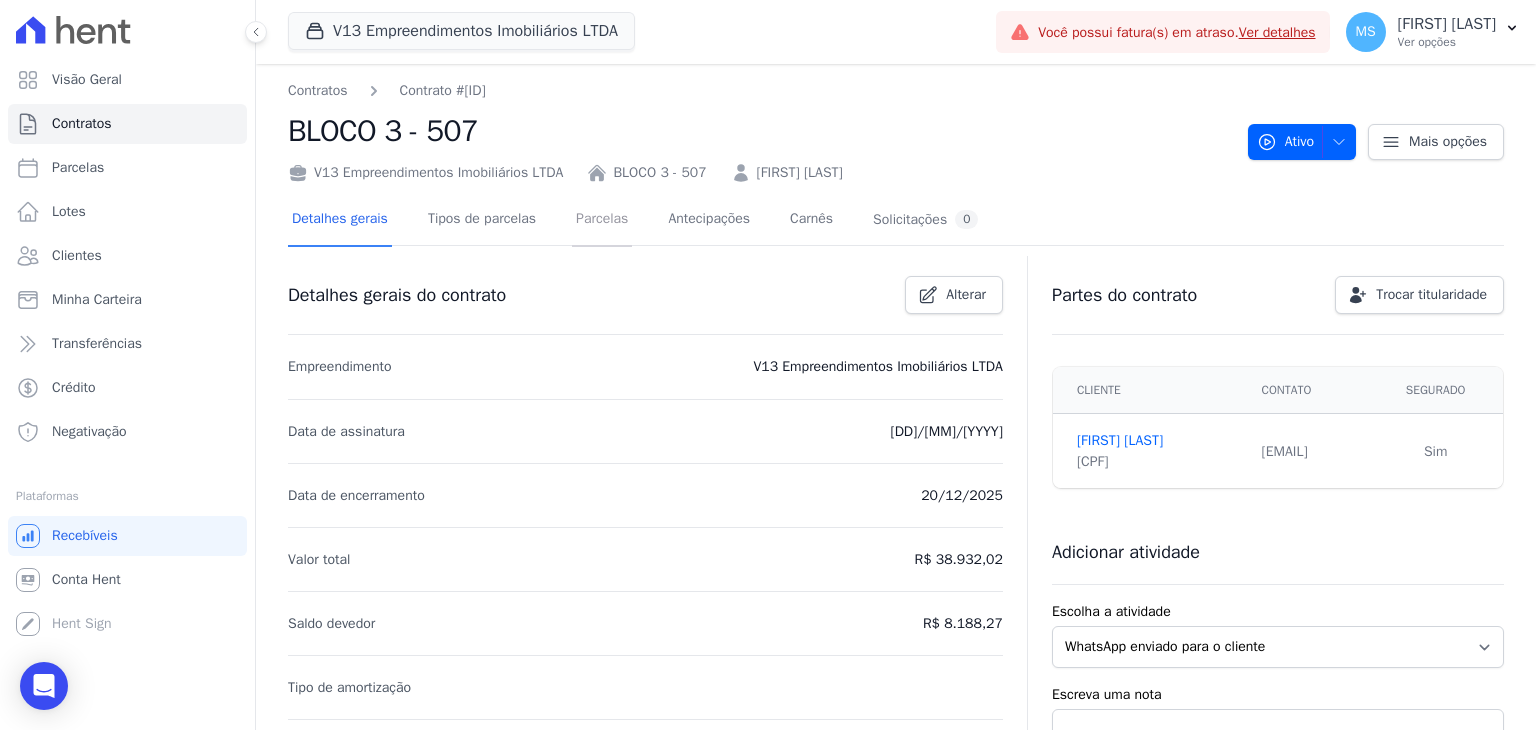 click on "Parcelas" at bounding box center [602, 220] 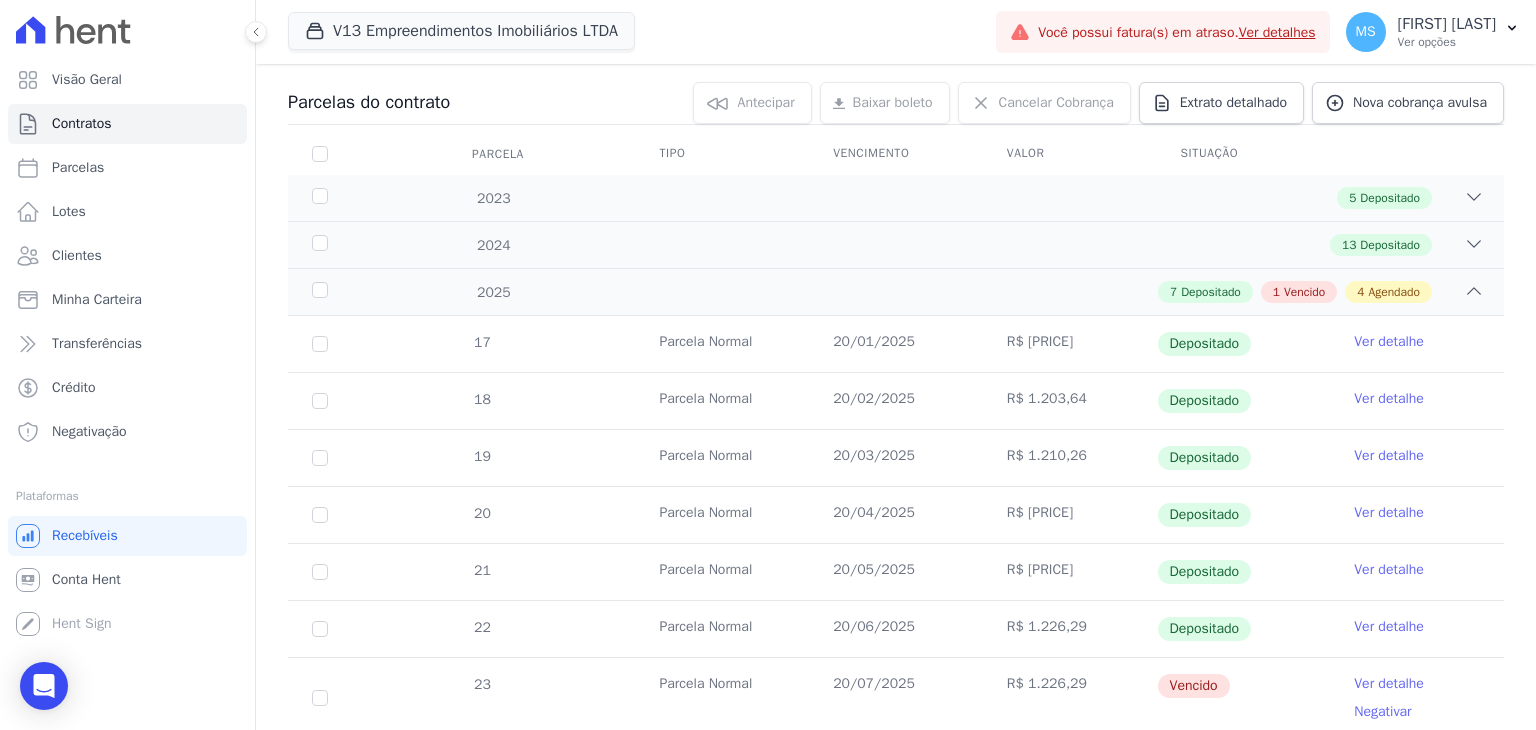 scroll, scrollTop: 549, scrollLeft: 0, axis: vertical 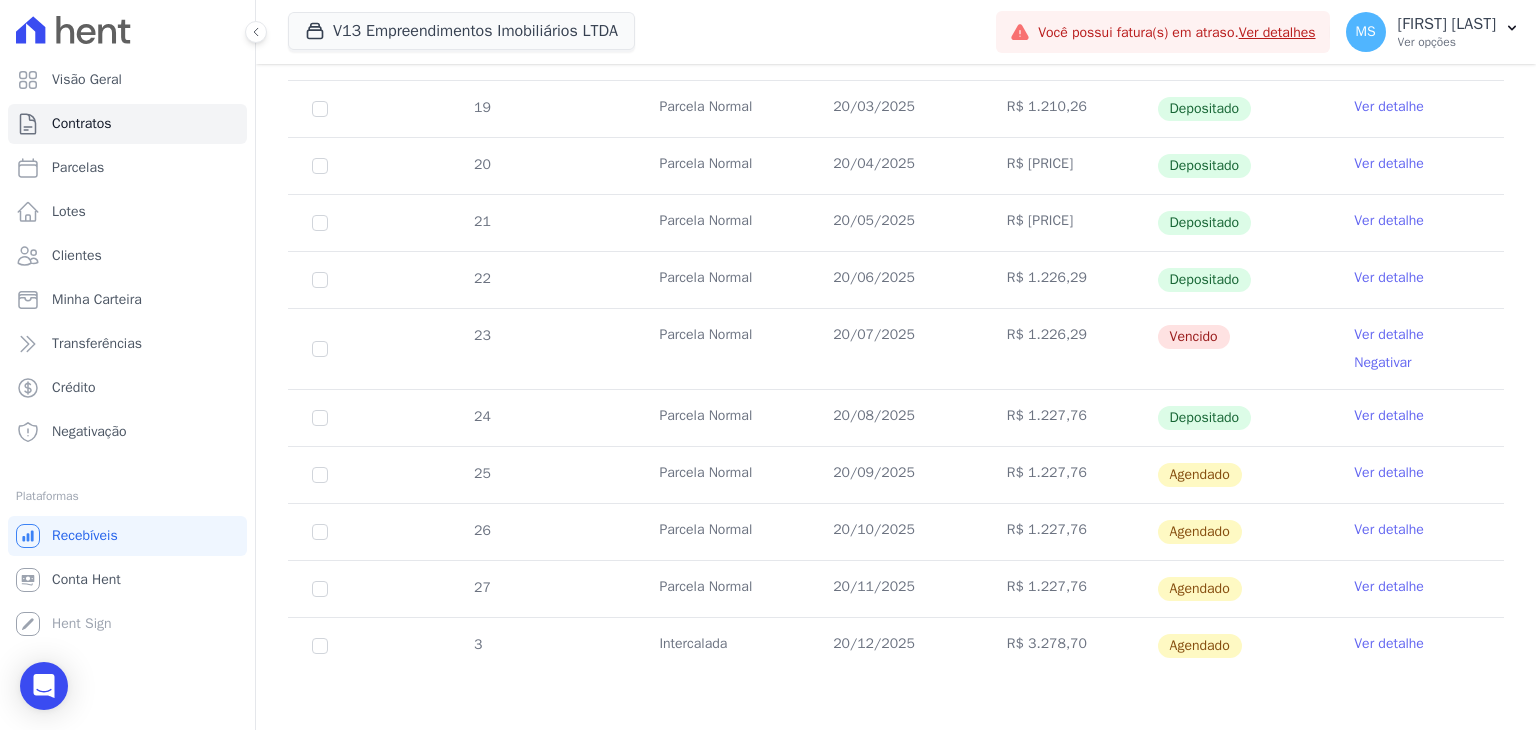 click on "Ver detalhe" at bounding box center (1389, 335) 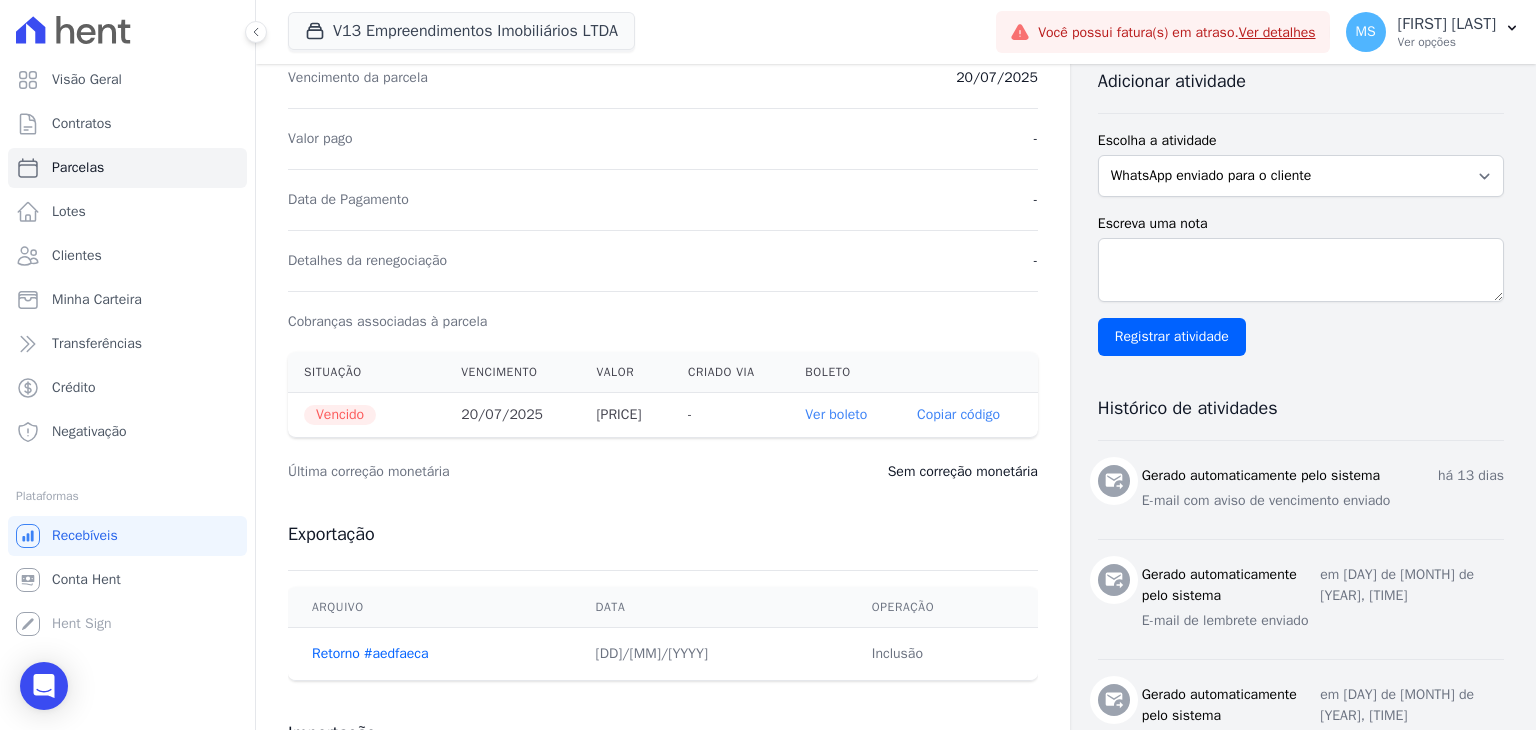scroll, scrollTop: 400, scrollLeft: 0, axis: vertical 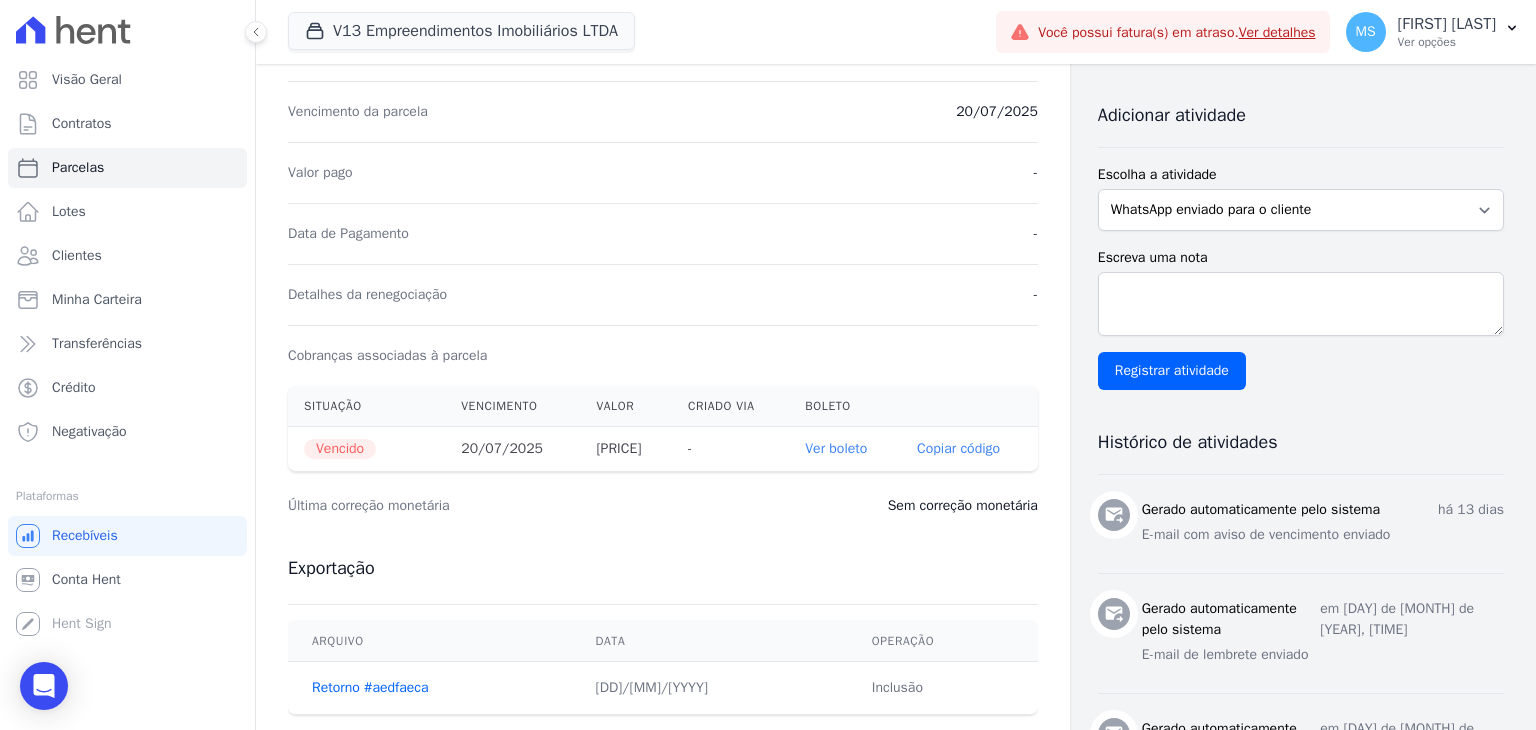 click on "Ver boleto" at bounding box center (836, 448) 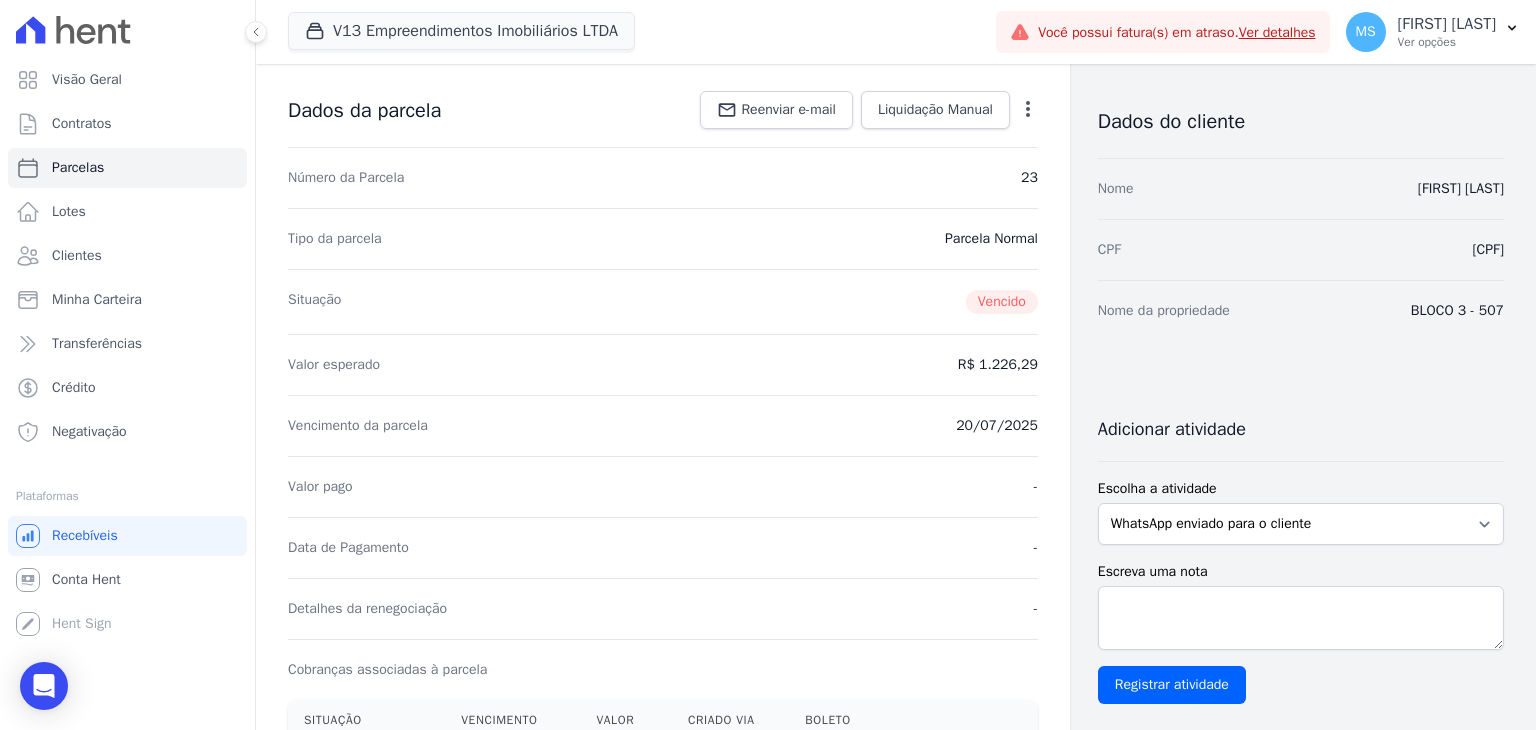 scroll, scrollTop: 0, scrollLeft: 0, axis: both 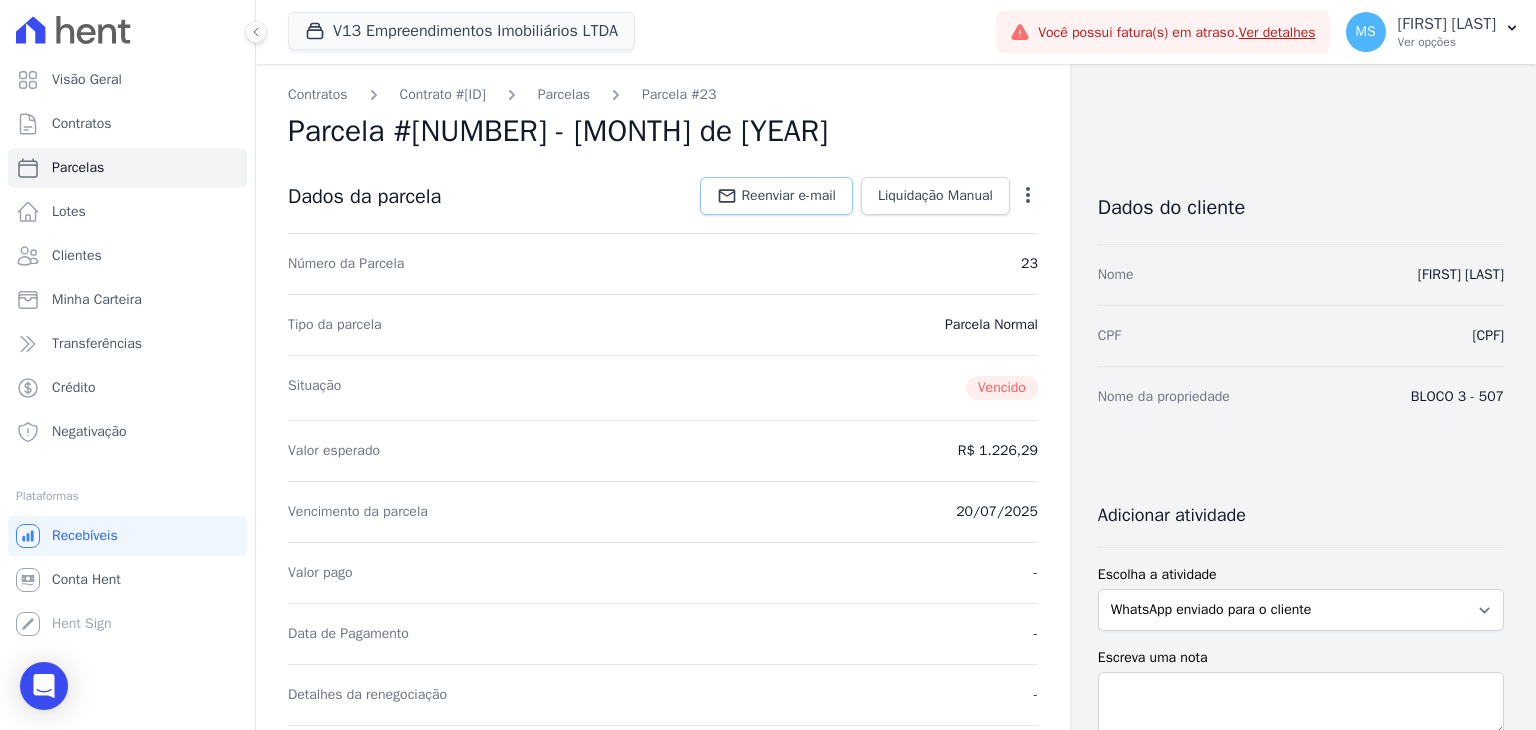 click on "Reenviar e-mail" at bounding box center (788, 196) 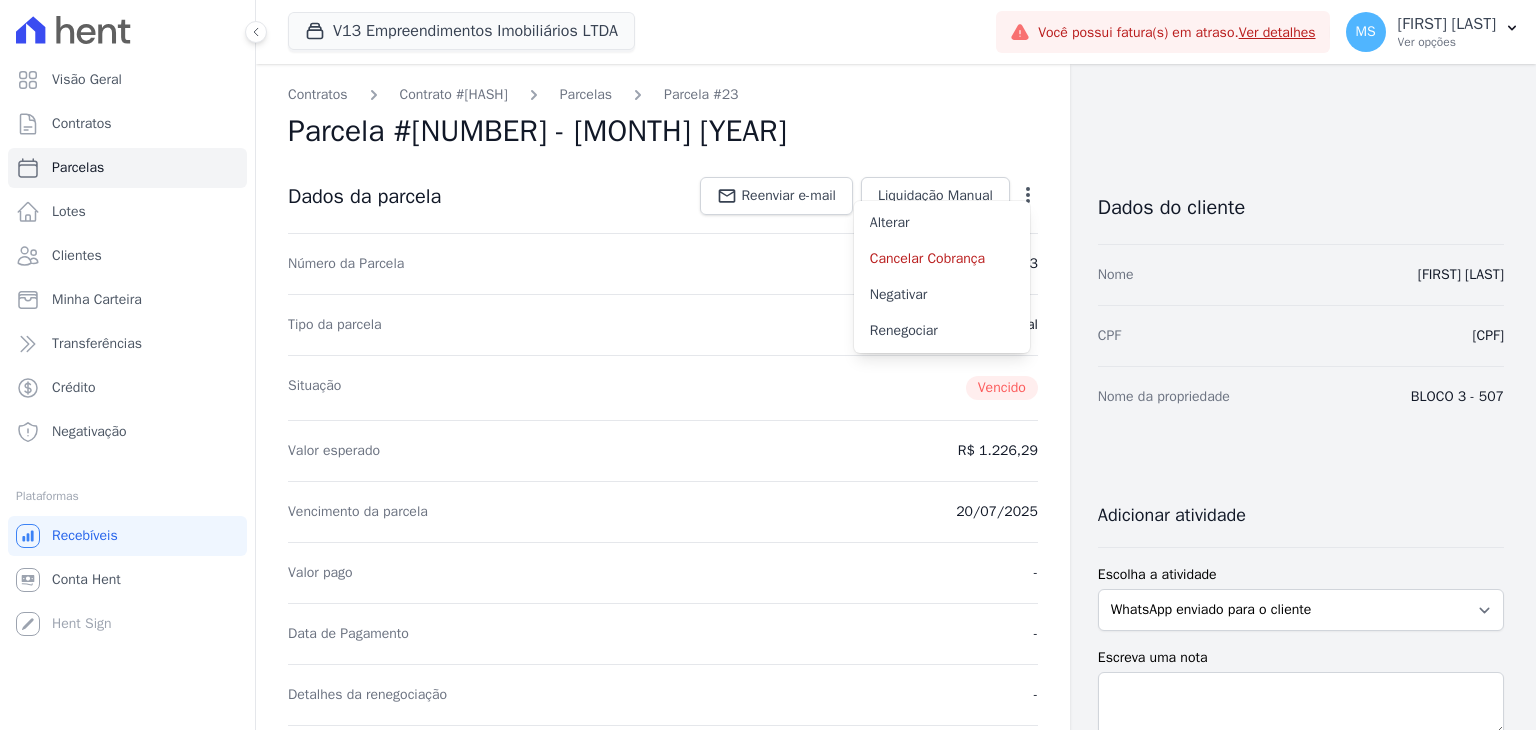 scroll, scrollTop: 0, scrollLeft: 0, axis: both 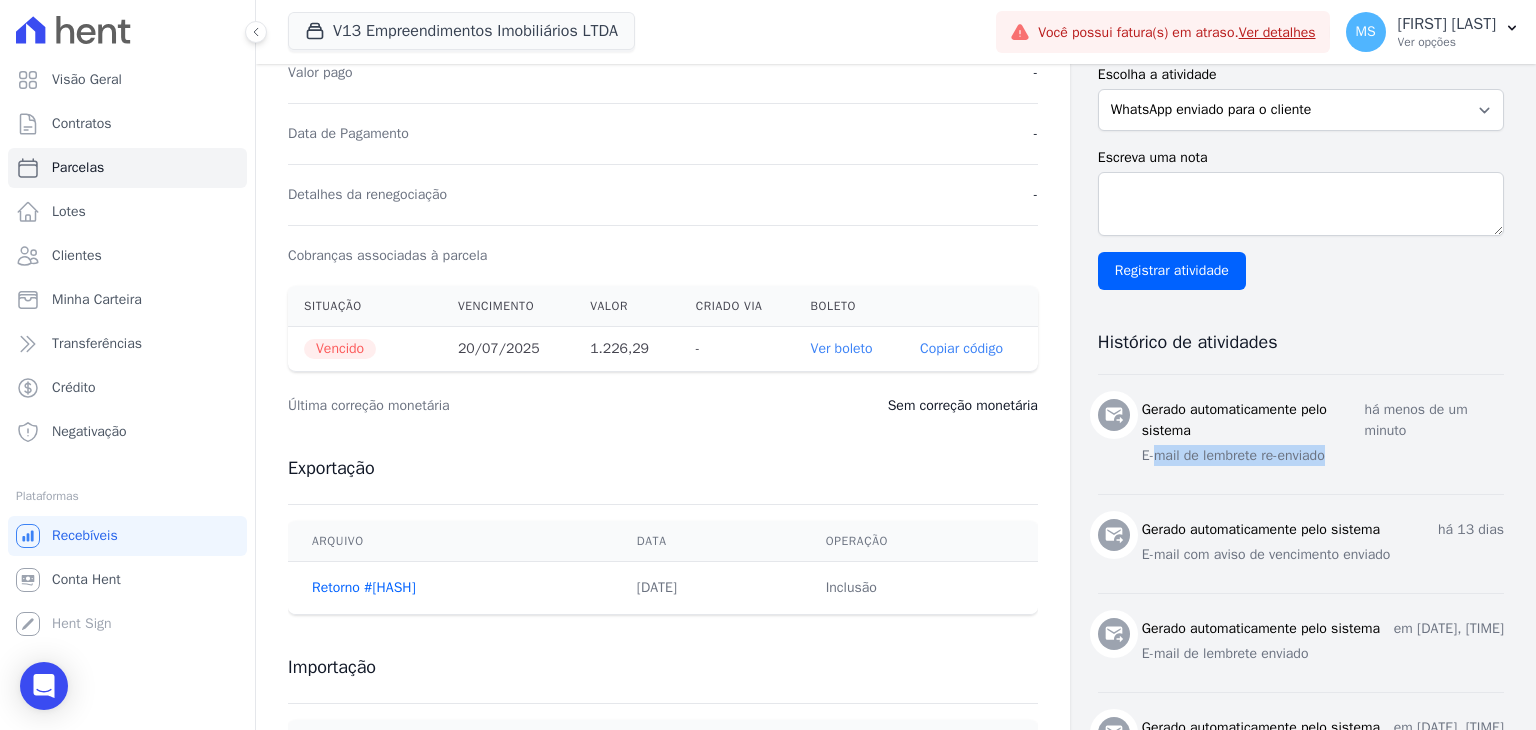 drag, startPoint x: 1147, startPoint y: 456, endPoint x: 1332, endPoint y: 479, distance: 186.42424 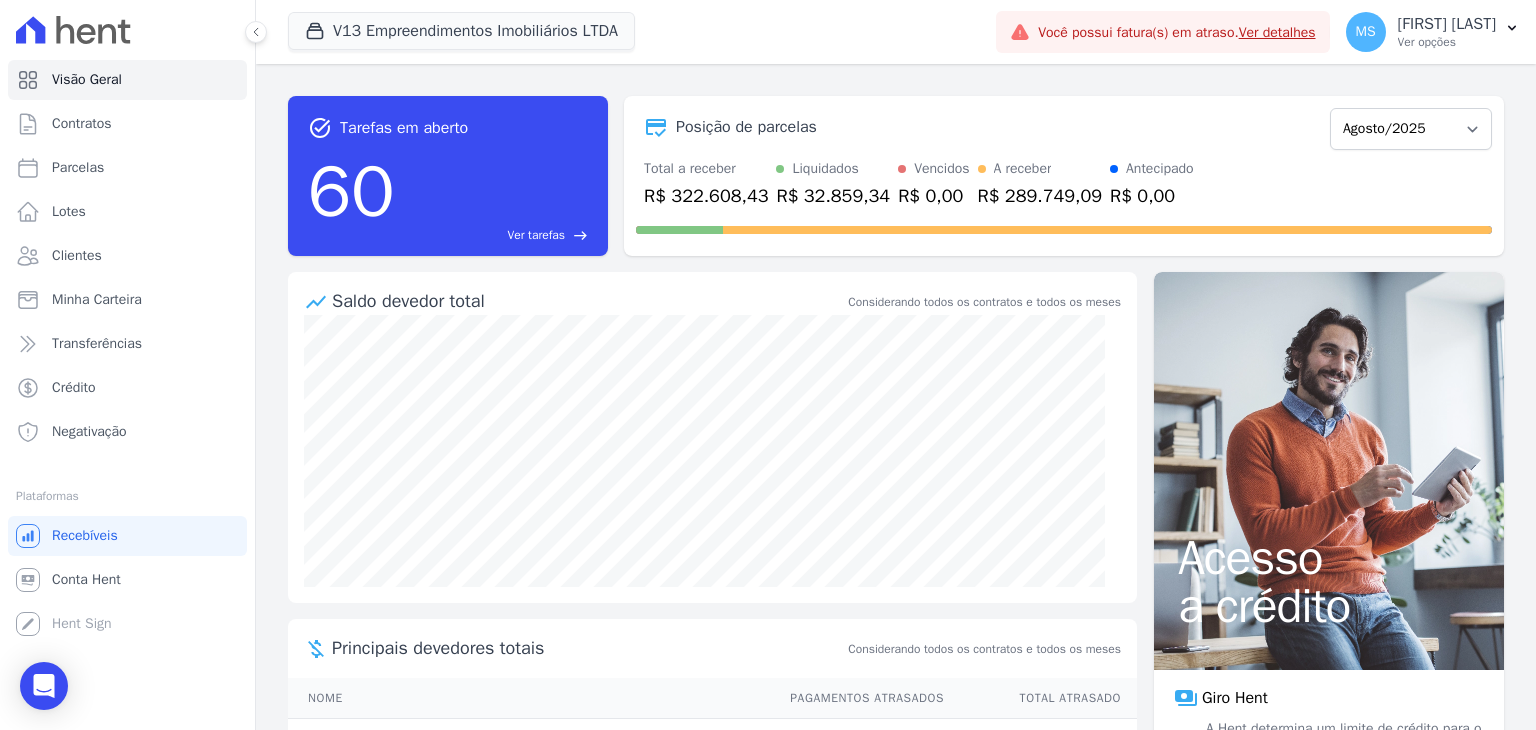 scroll, scrollTop: 0, scrollLeft: 0, axis: both 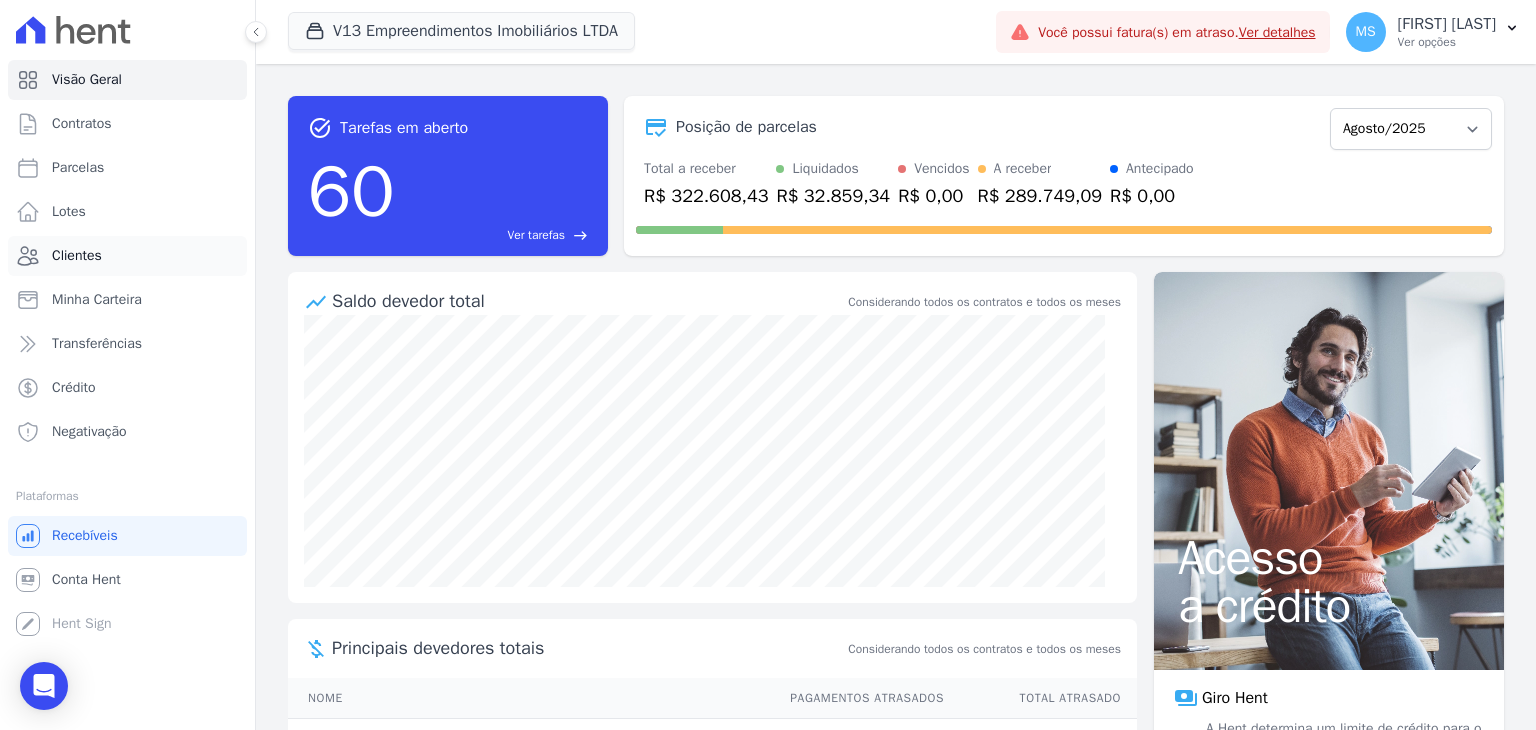 click on "Clientes" at bounding box center [127, 256] 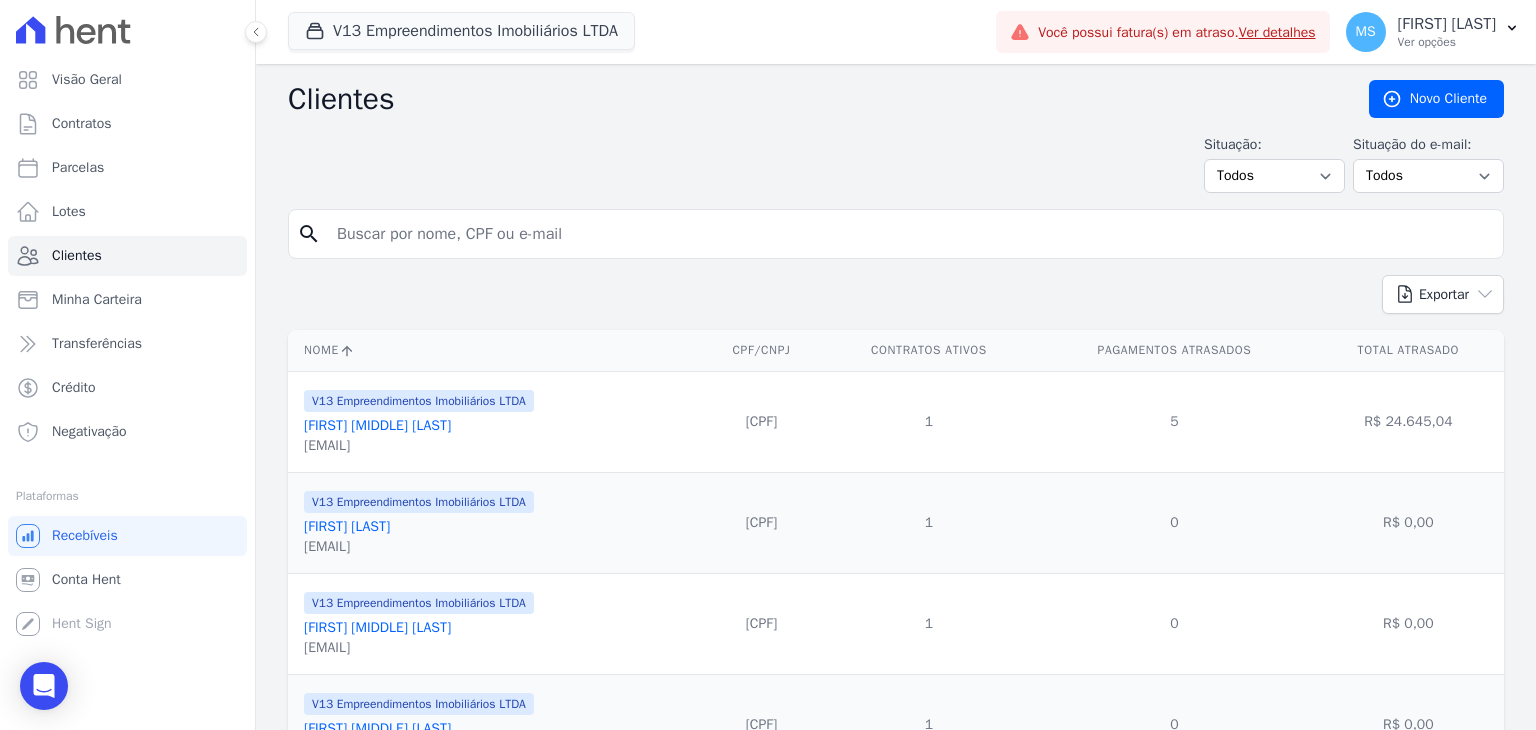 click at bounding box center (910, 234) 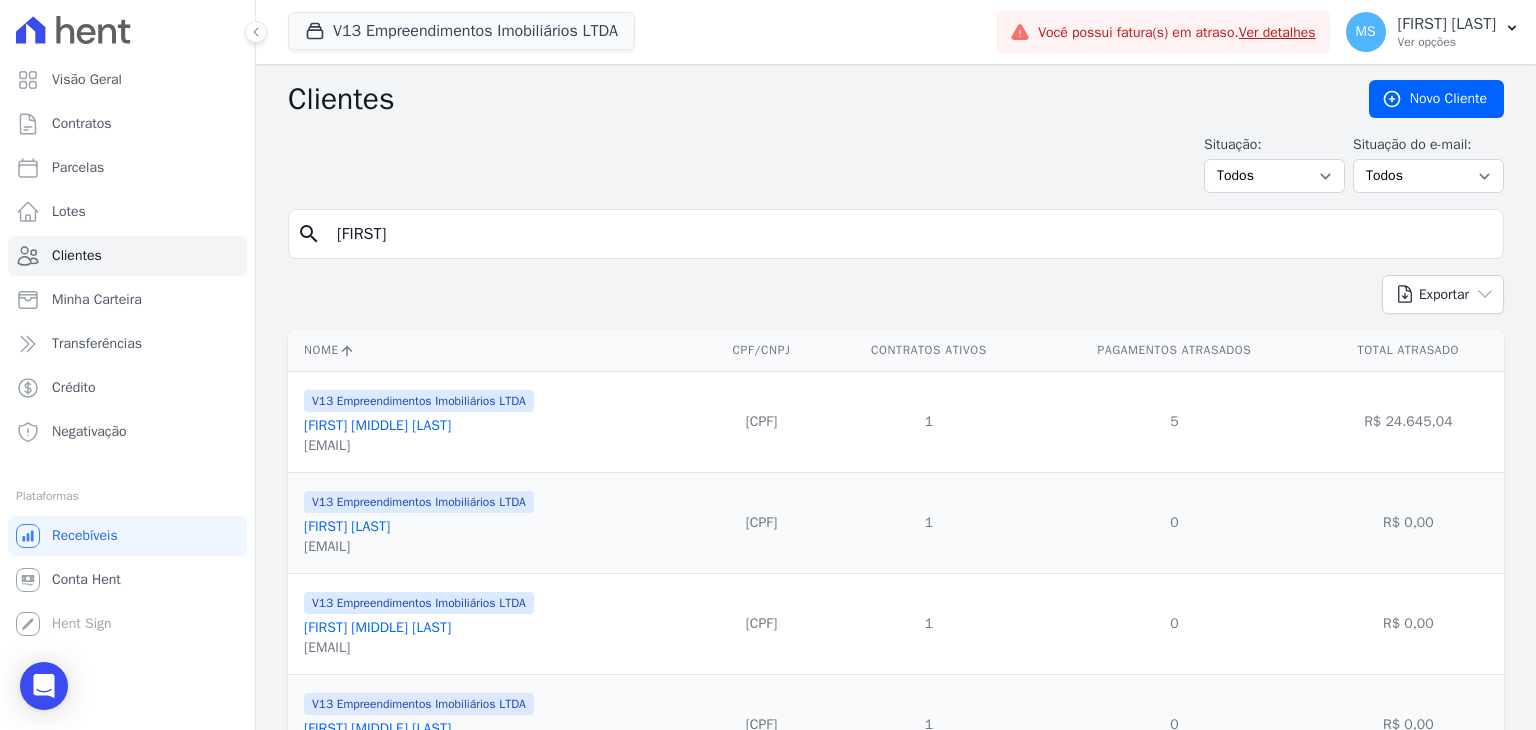 type on "[FIRST]" 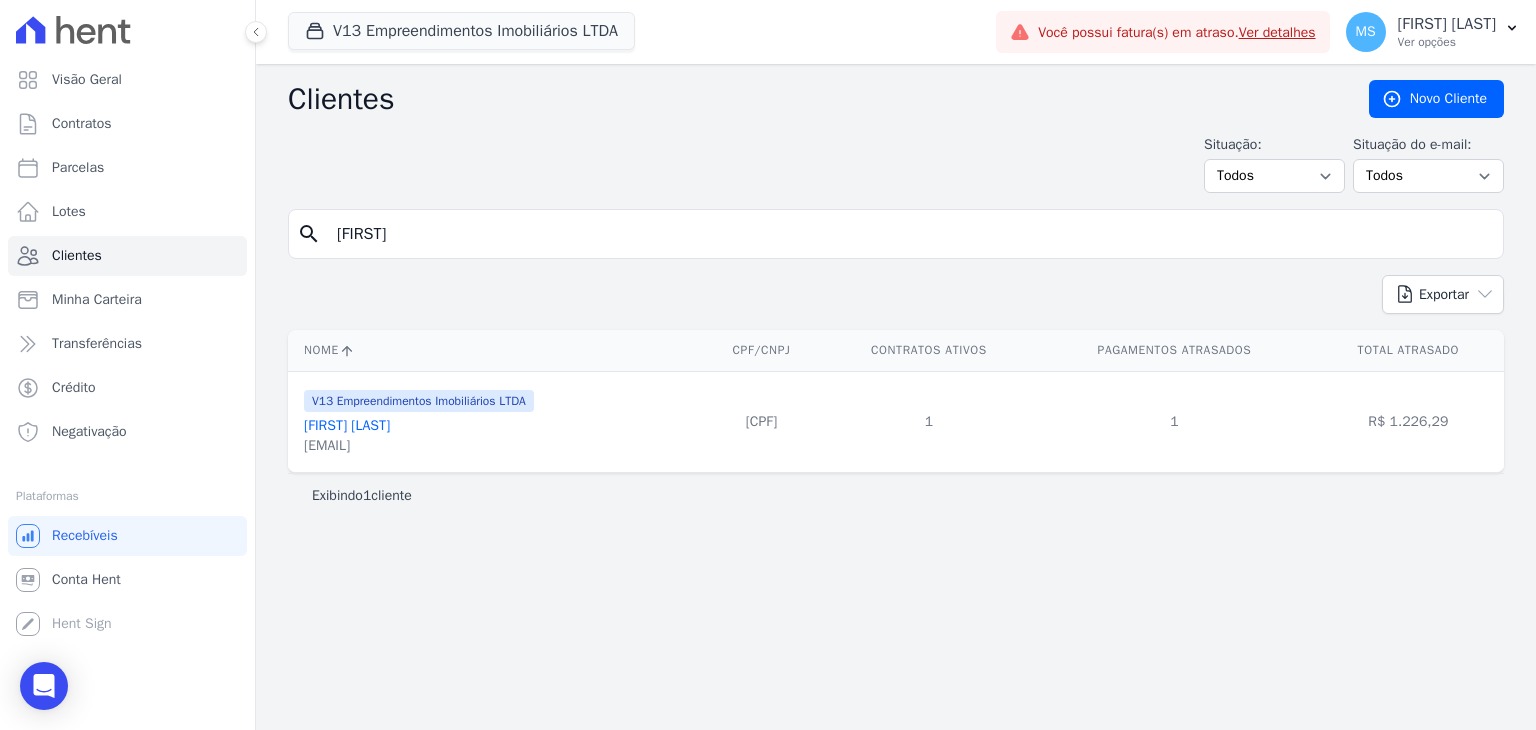 click on "[FIRST] [LAST]" at bounding box center (347, 425) 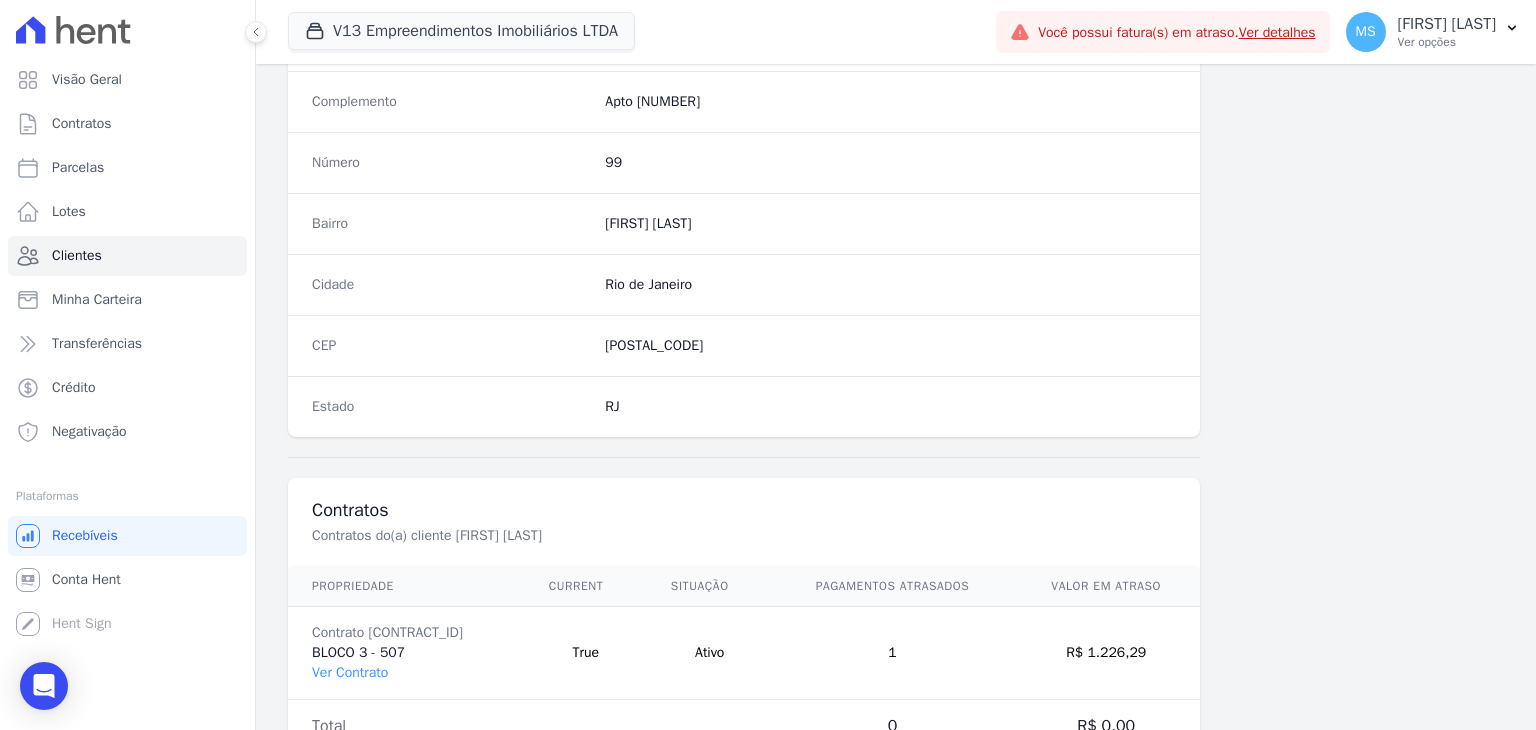 scroll, scrollTop: 1100, scrollLeft: 0, axis: vertical 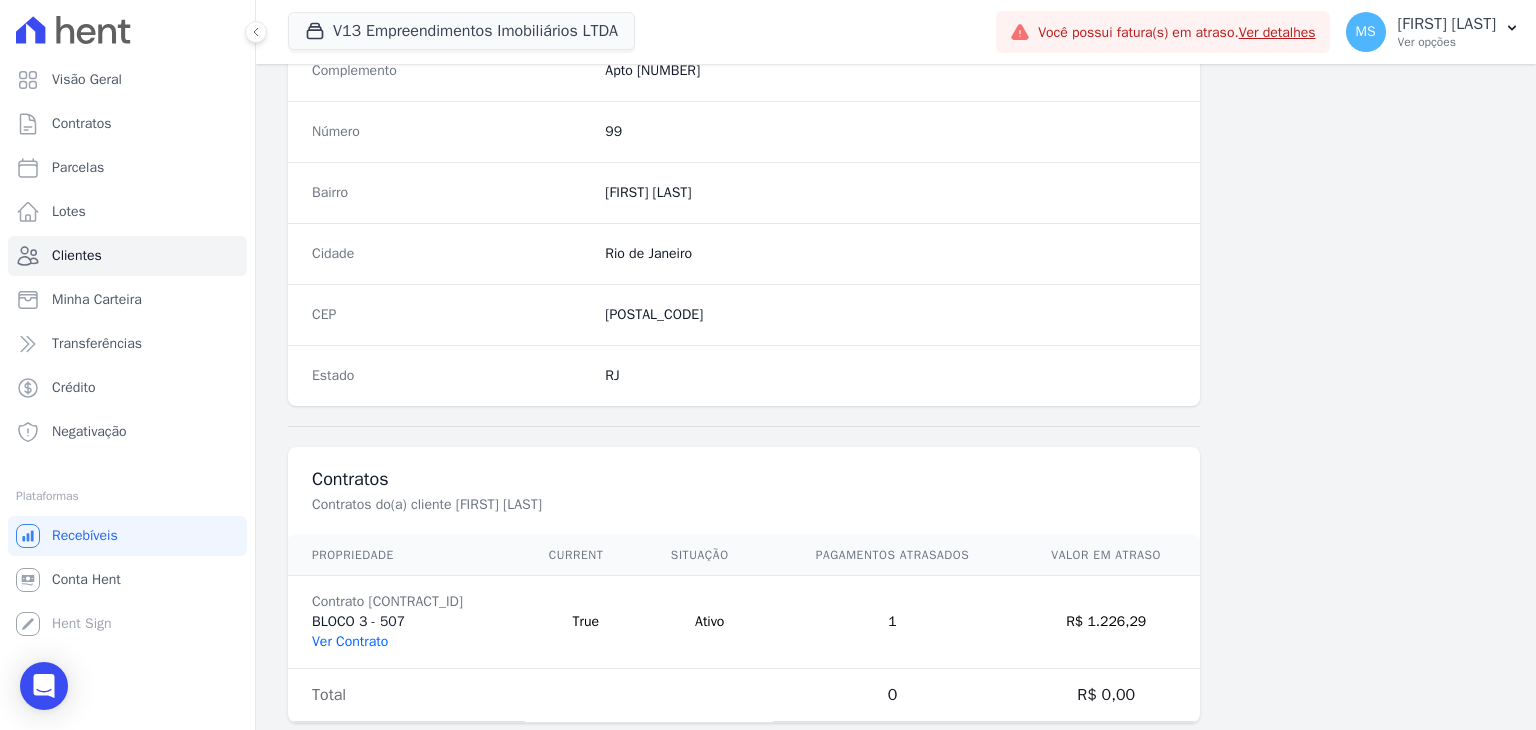 click on "Ver Contrato" at bounding box center [350, 641] 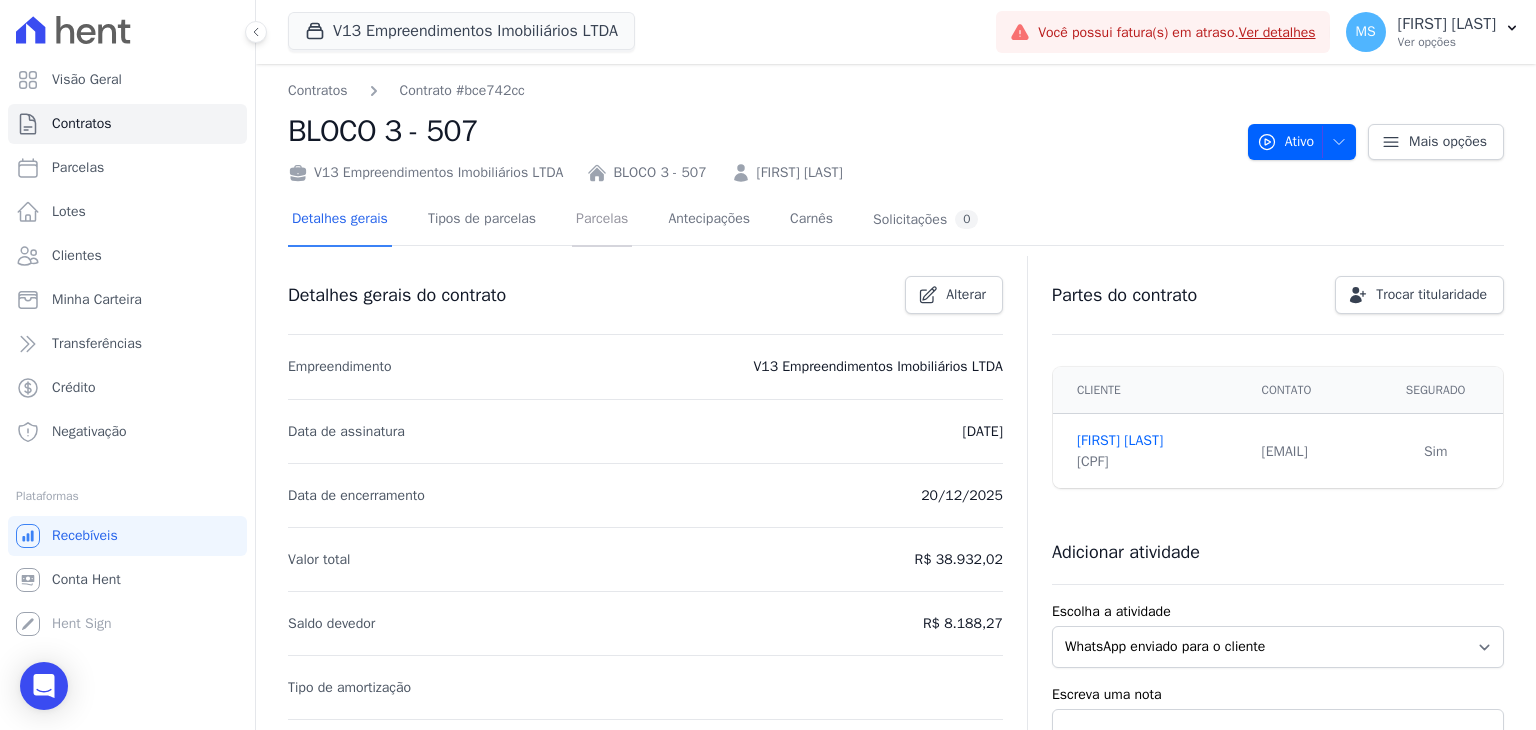 click on "Parcelas" at bounding box center [602, 220] 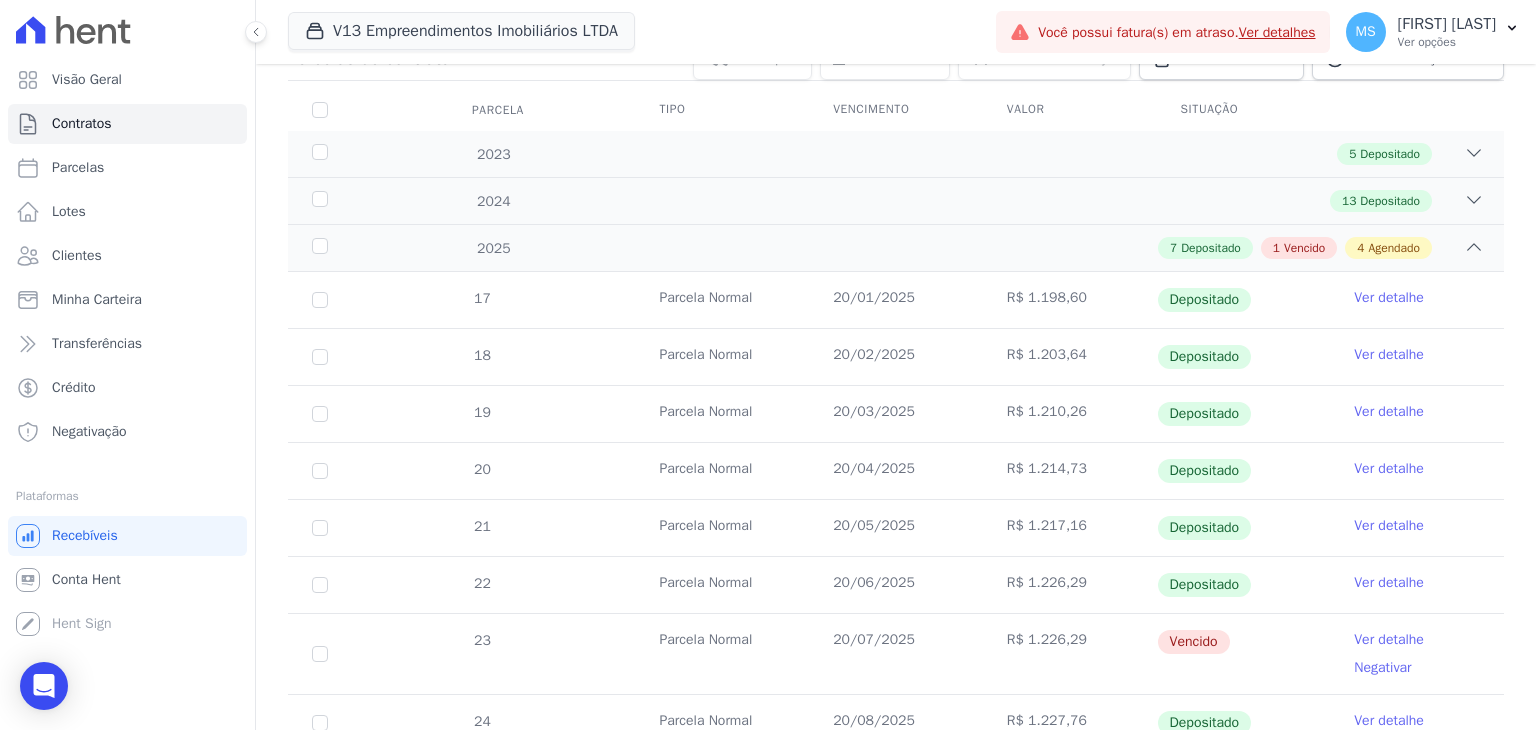 scroll, scrollTop: 500, scrollLeft: 0, axis: vertical 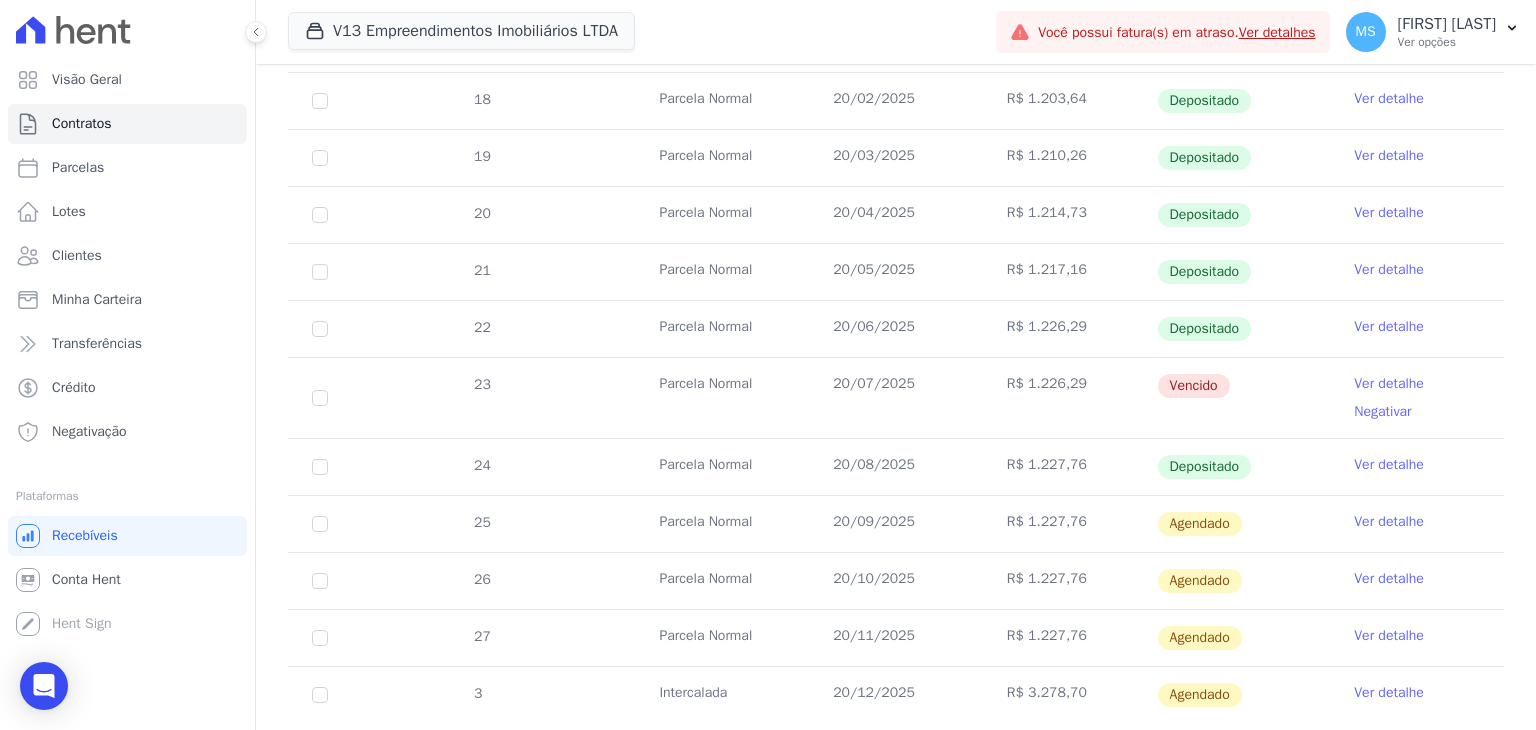 click on "Ver detalhe" at bounding box center (1389, 384) 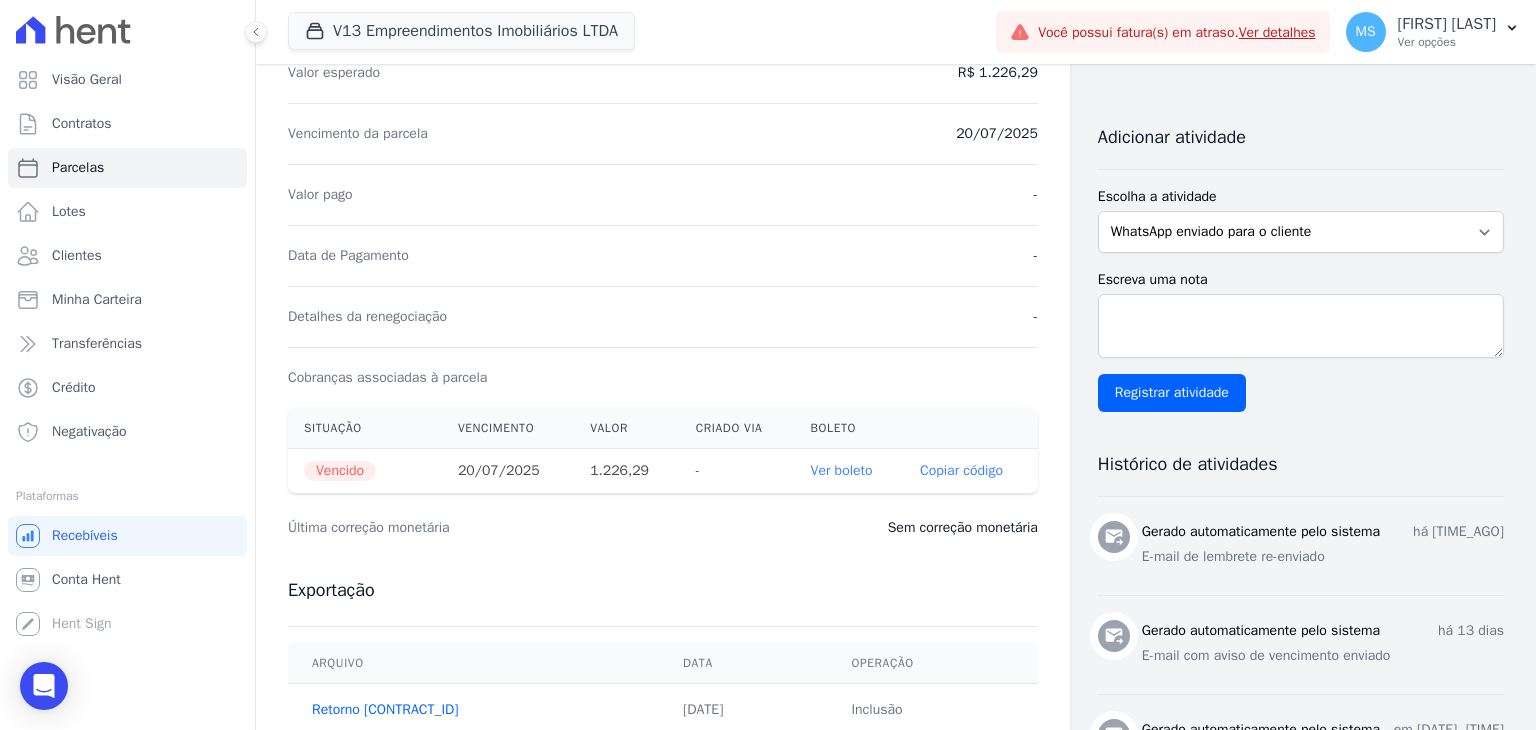 scroll, scrollTop: 500, scrollLeft: 0, axis: vertical 